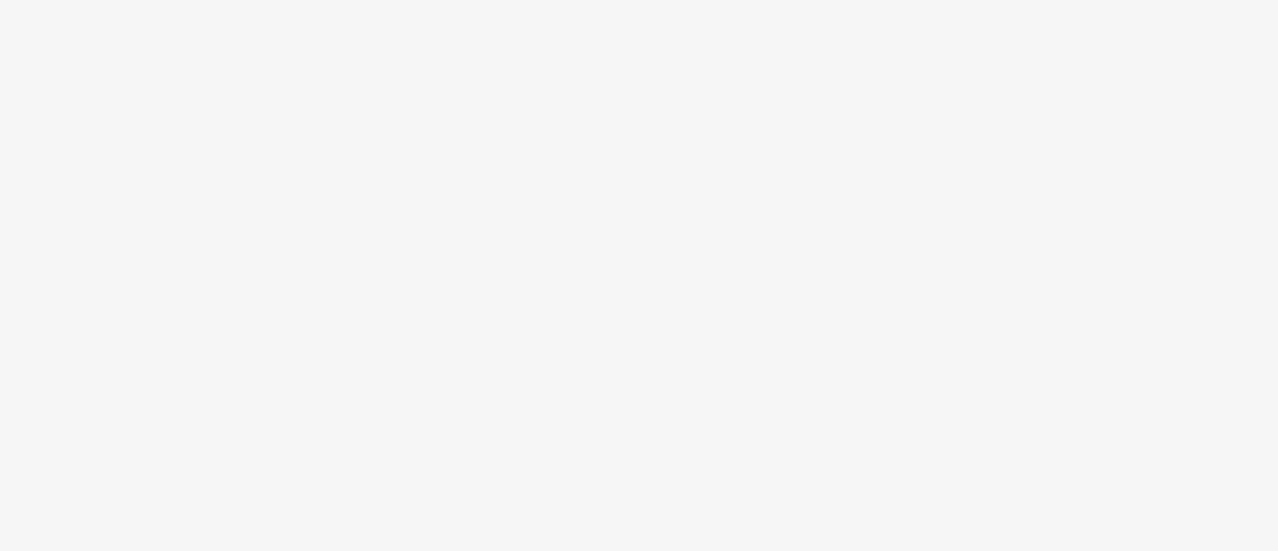 scroll, scrollTop: 0, scrollLeft: 0, axis: both 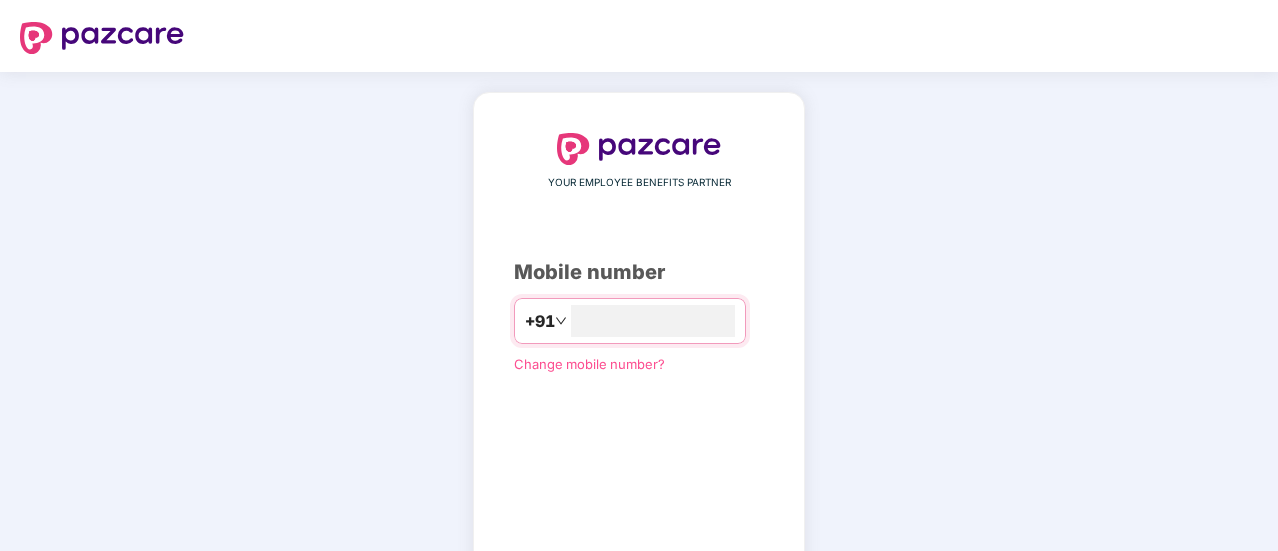 type on "**********" 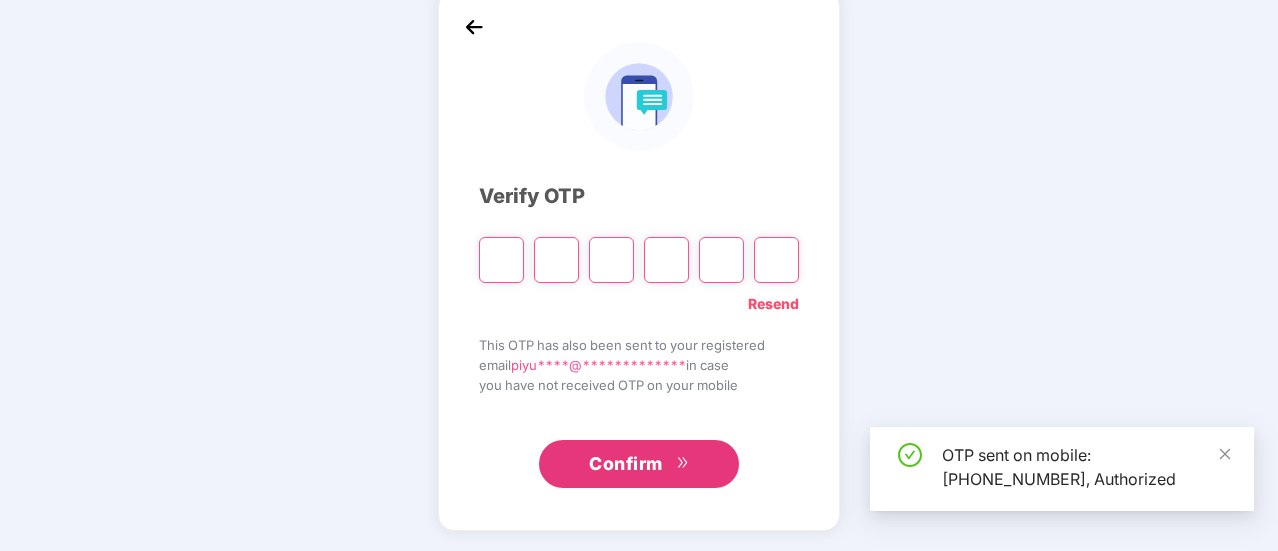 scroll, scrollTop: 100, scrollLeft: 0, axis: vertical 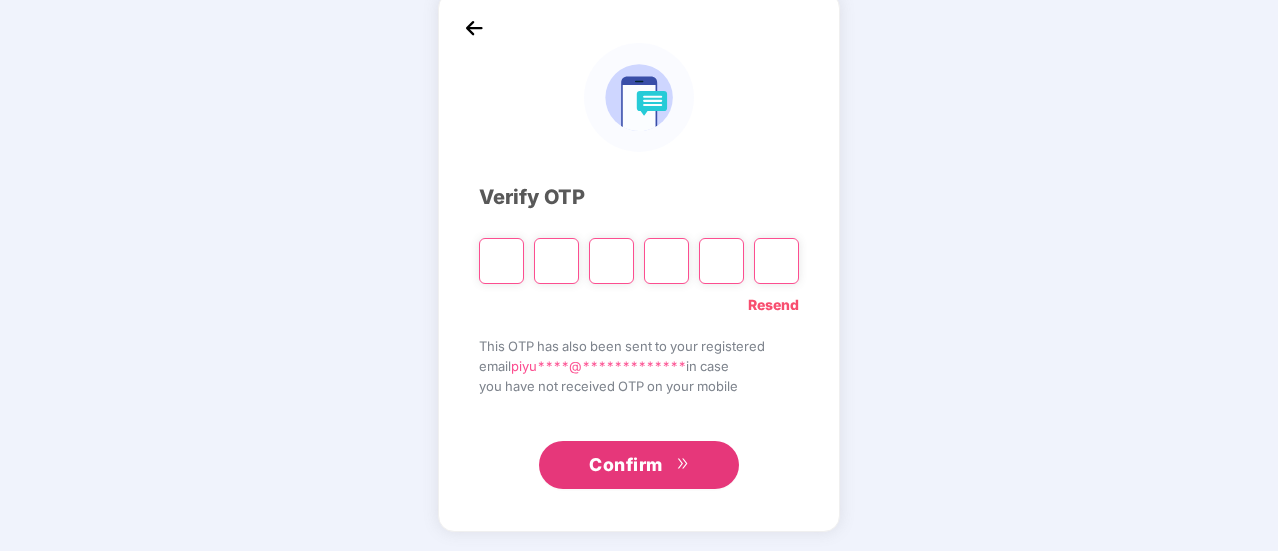 paste on "*" 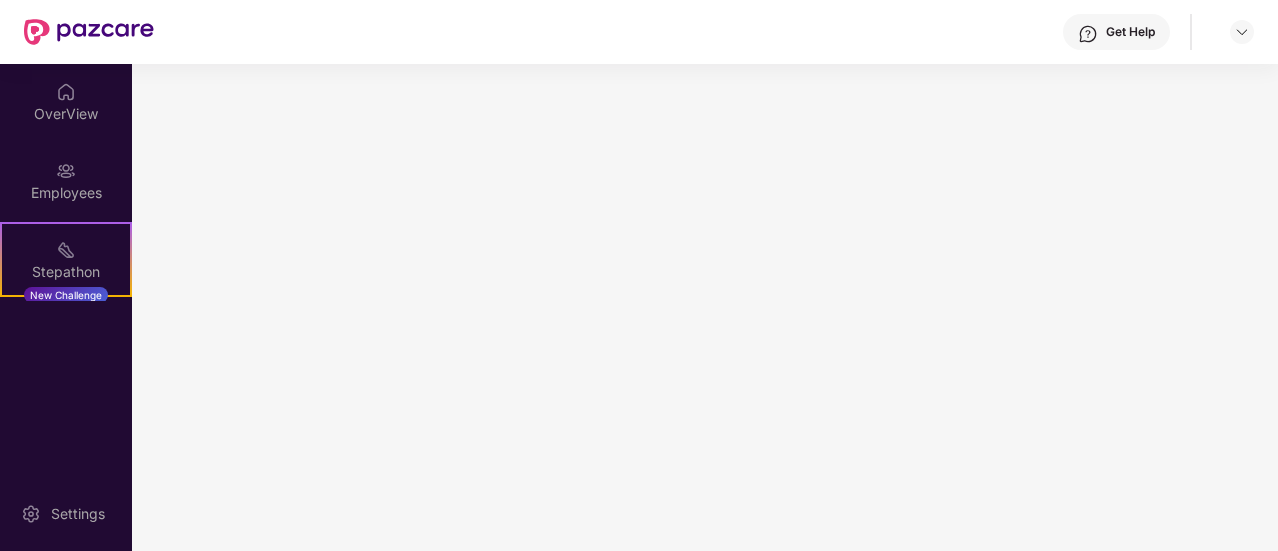 scroll, scrollTop: 0, scrollLeft: 0, axis: both 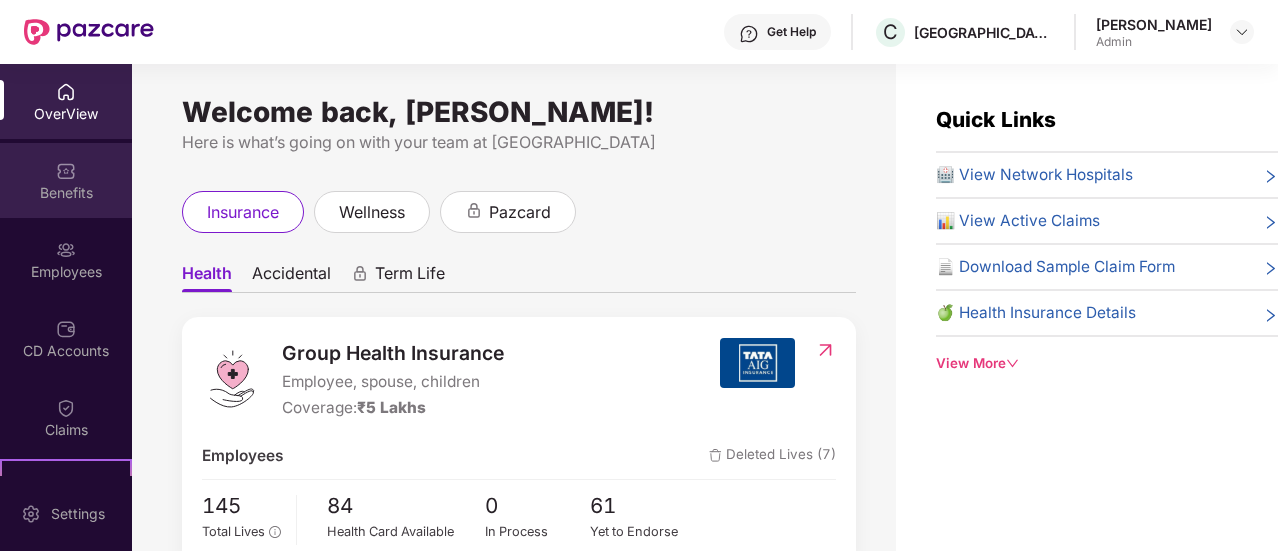 click on "Benefits" at bounding box center (66, 180) 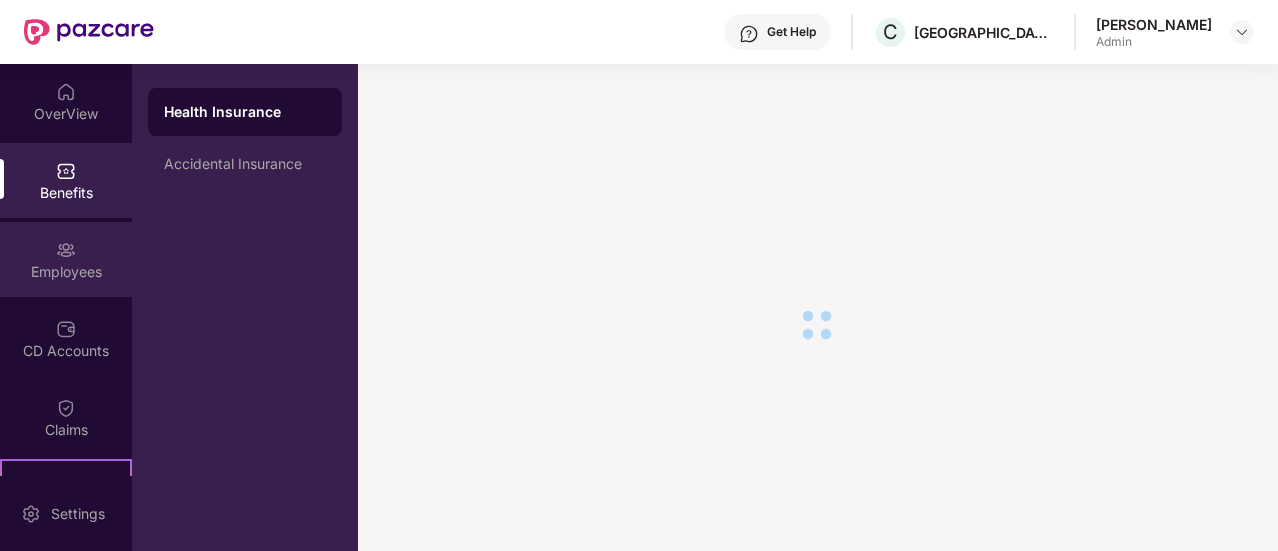 click on "Employees" at bounding box center [66, 259] 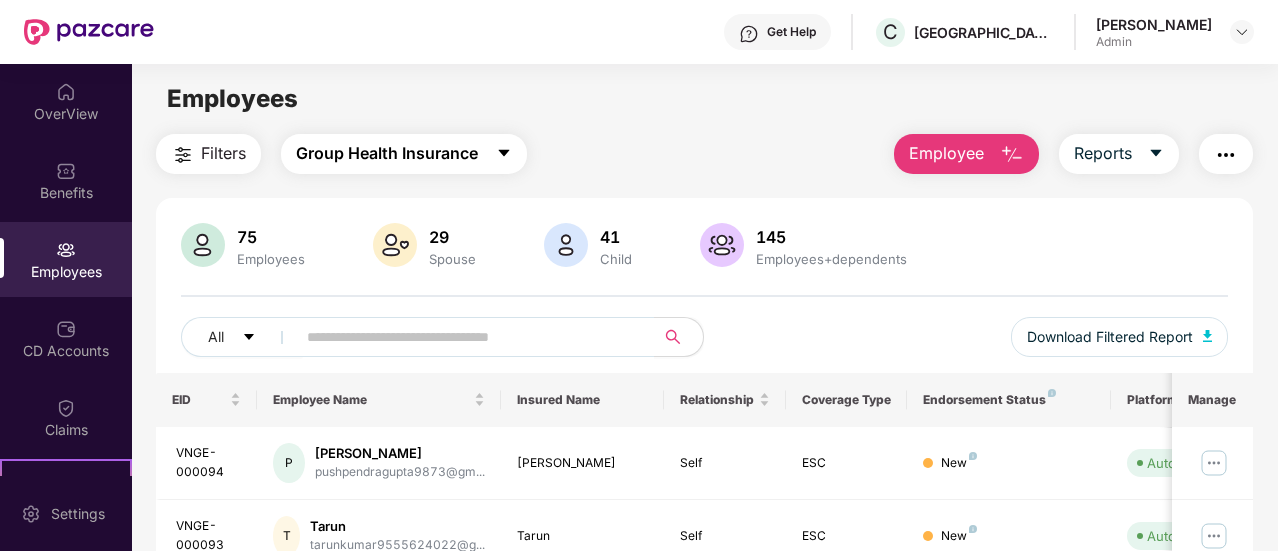 click on "Group Health Insurance" at bounding box center [387, 153] 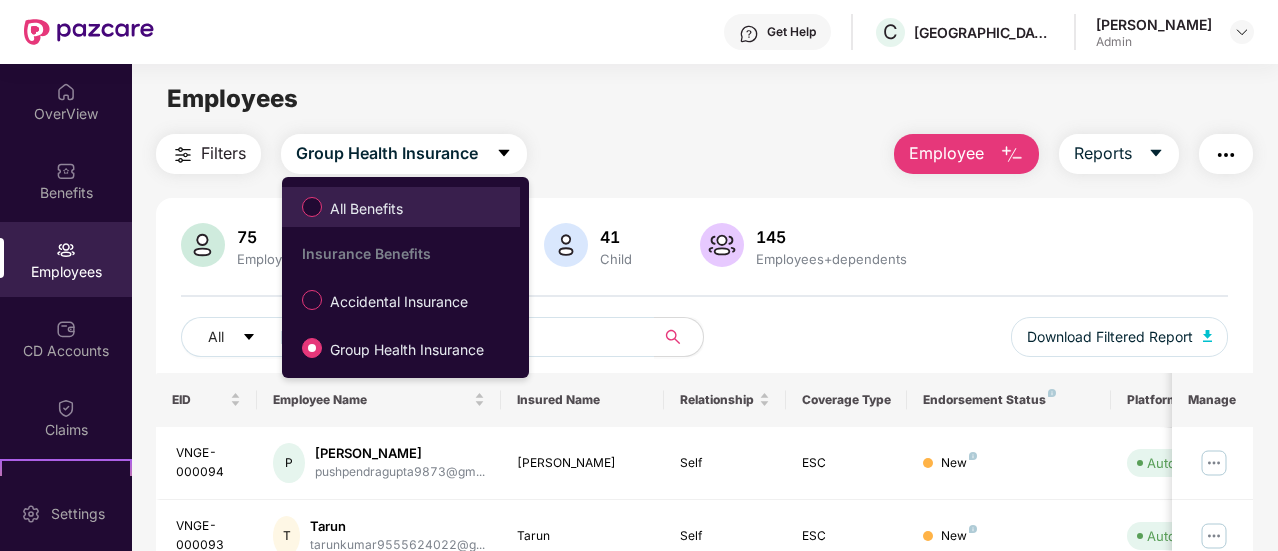 click on "All Benefits" at bounding box center [366, 209] 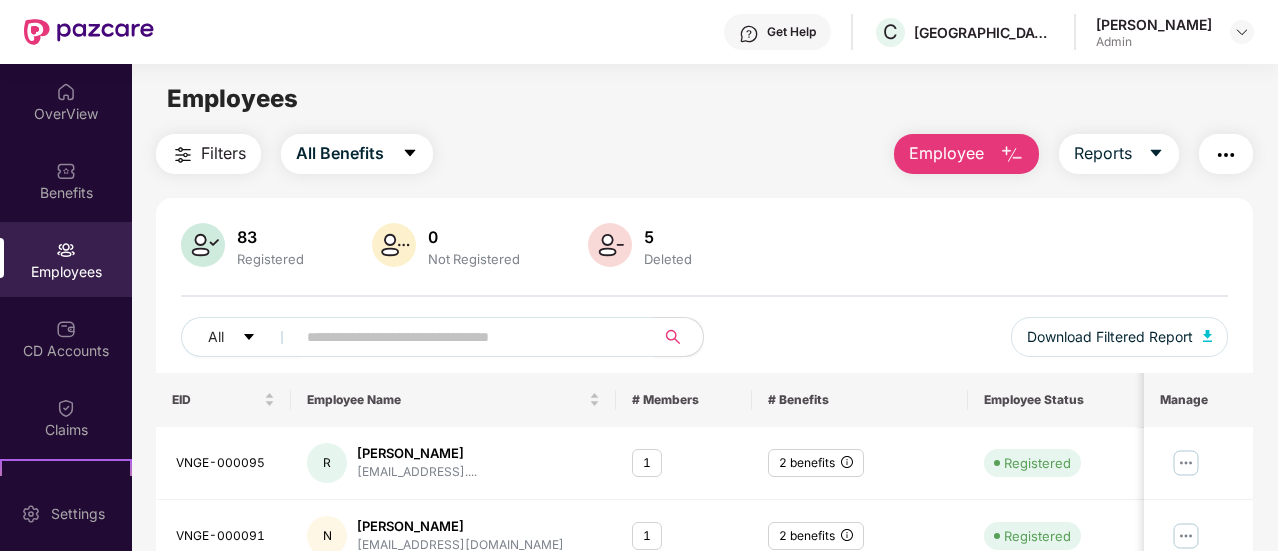 click at bounding box center (610, 245) 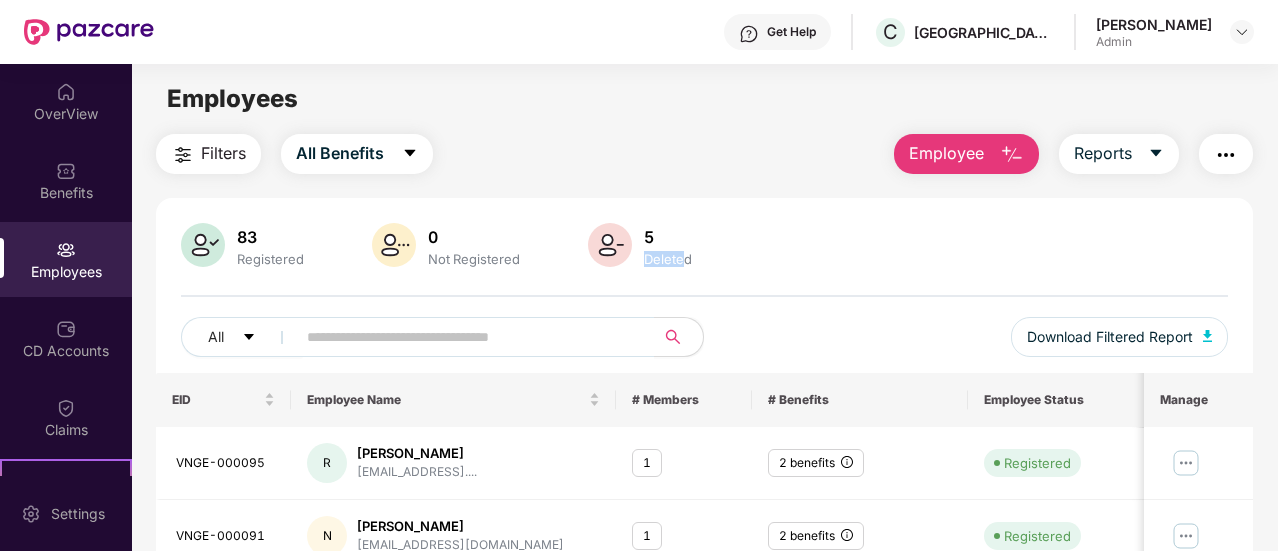 drag, startPoint x: 683, startPoint y: 269, endPoint x: 990, endPoint y: 163, distance: 324.78455 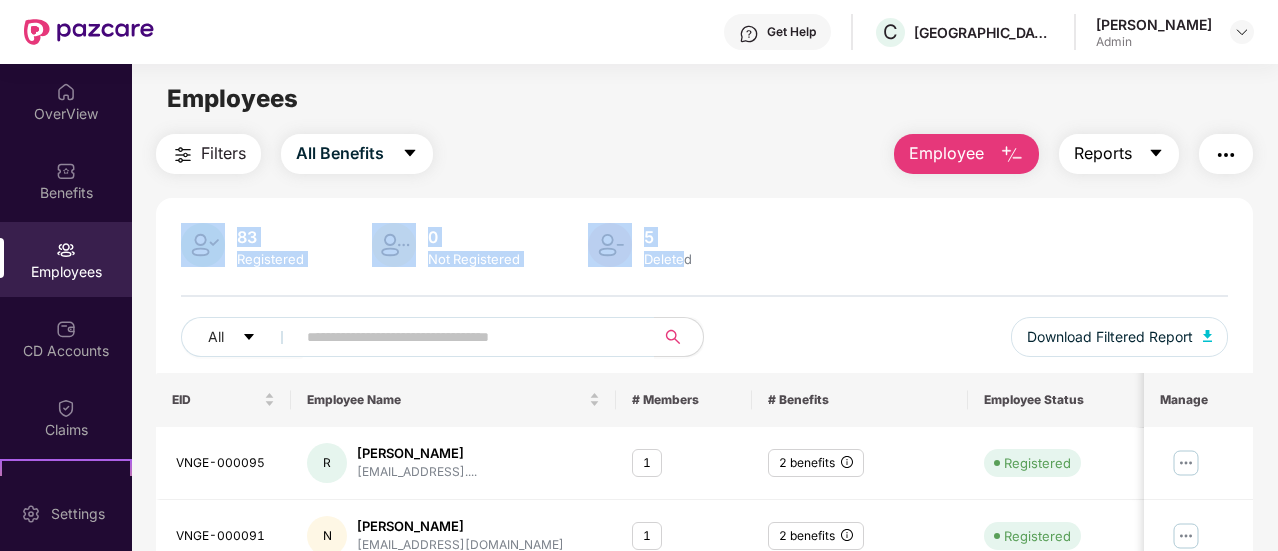 click on "Reports" at bounding box center (1119, 154) 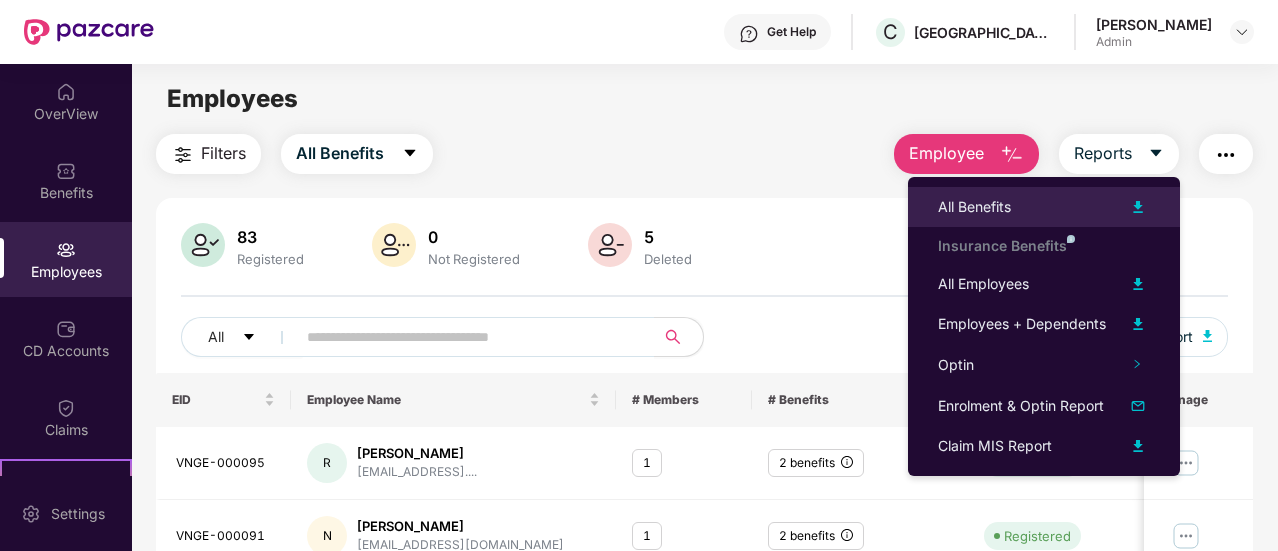 click on "All Benefits" at bounding box center (1044, 207) 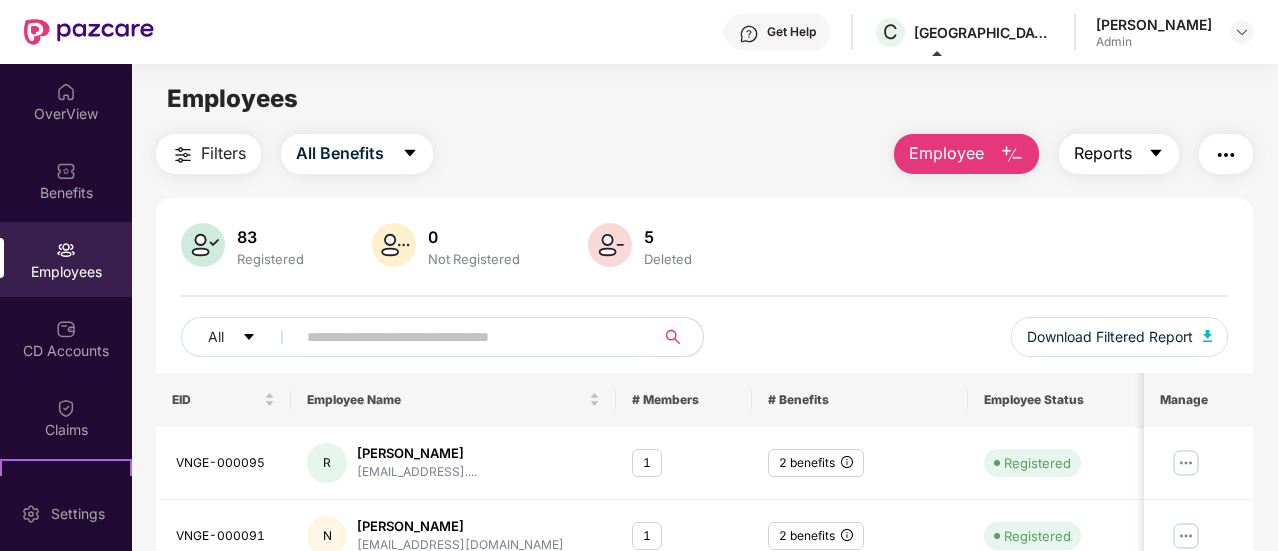 click on "Reports" at bounding box center (1119, 154) 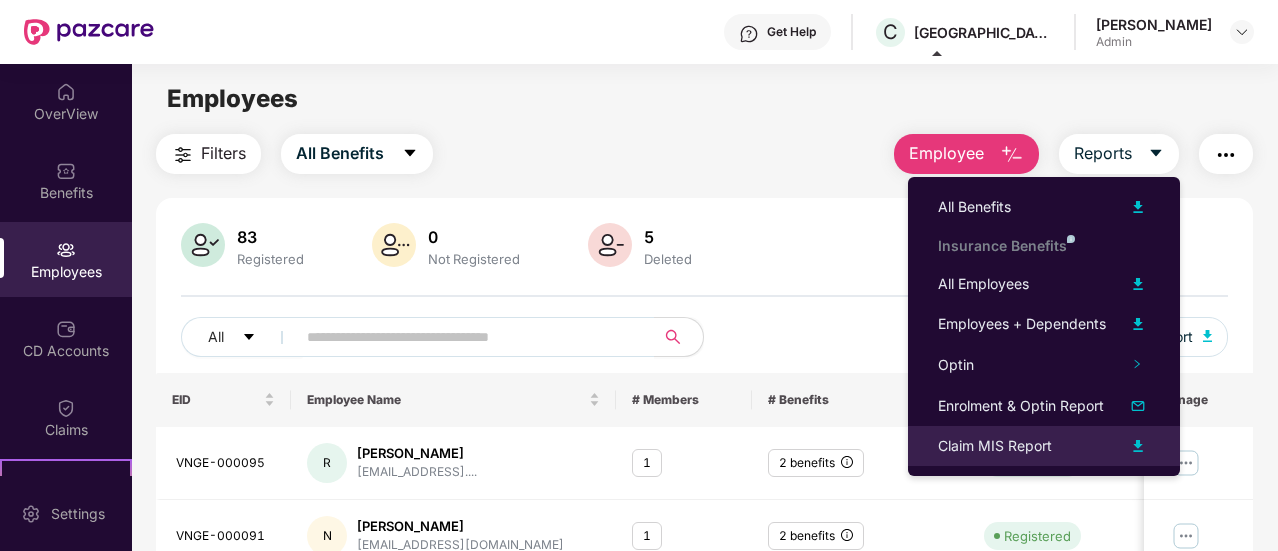 click on "Claim MIS Report" at bounding box center (995, 446) 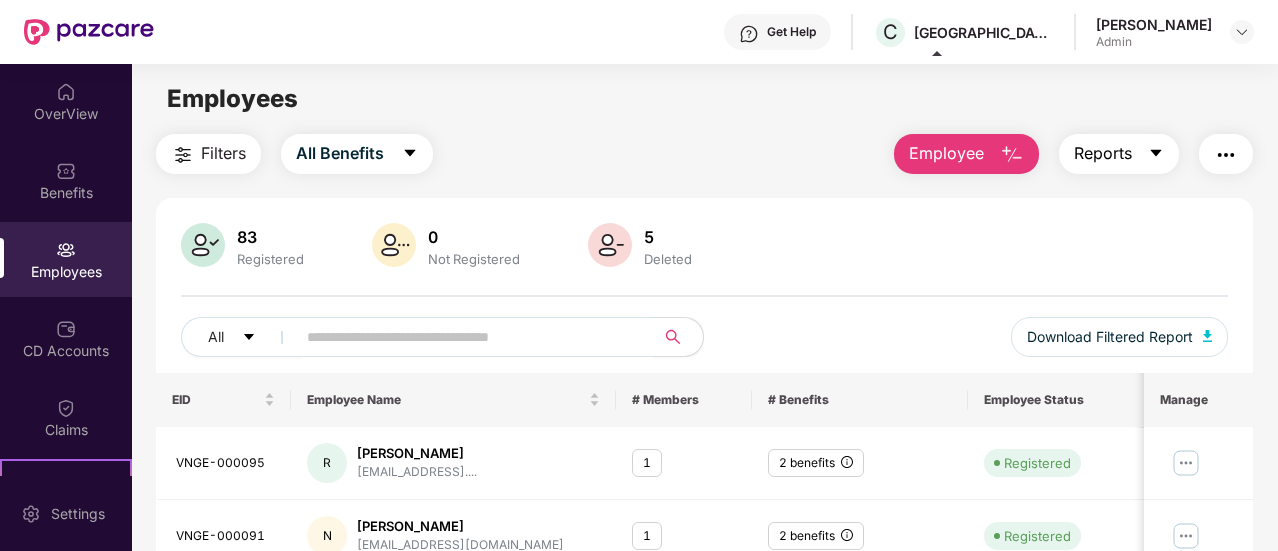 click on "Reports" at bounding box center [1103, 153] 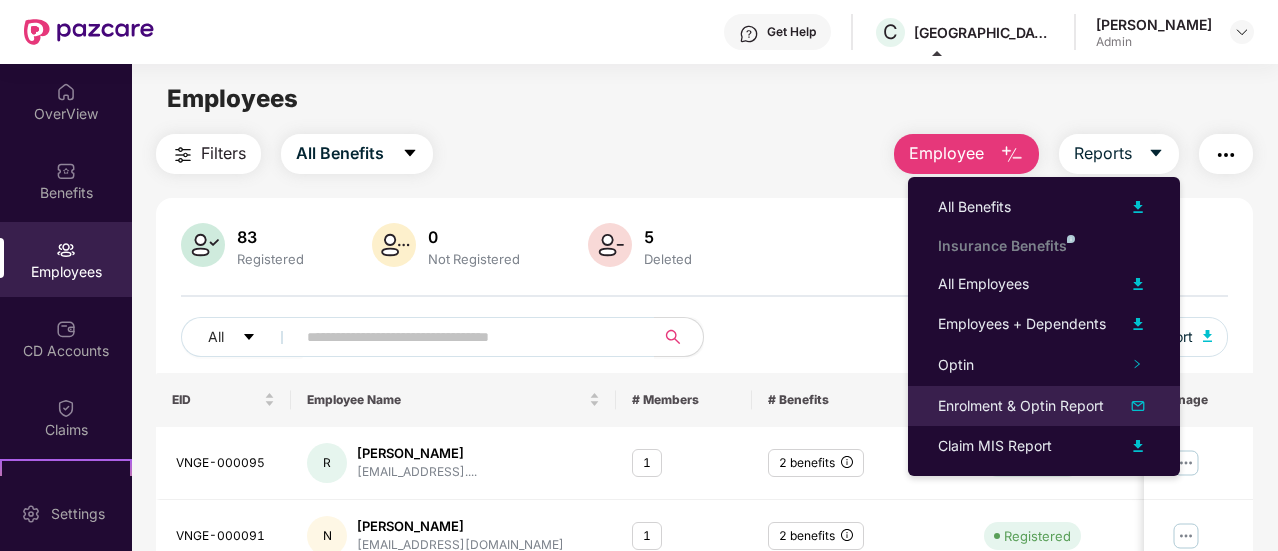 click on "Enrolment & Optin Report" at bounding box center [1021, 406] 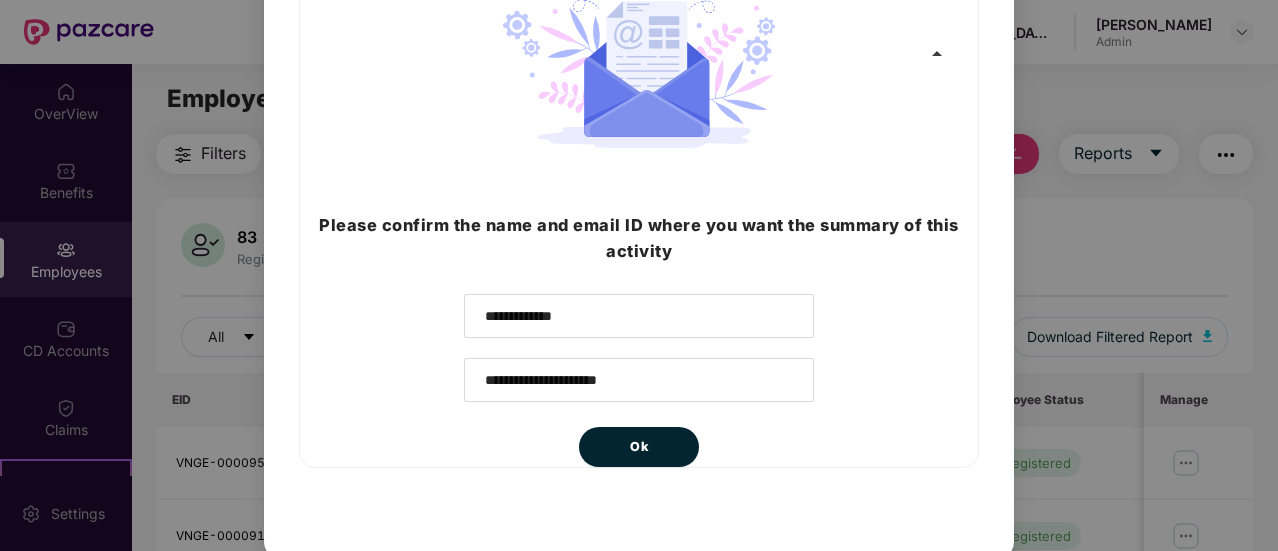 scroll, scrollTop: 145, scrollLeft: 0, axis: vertical 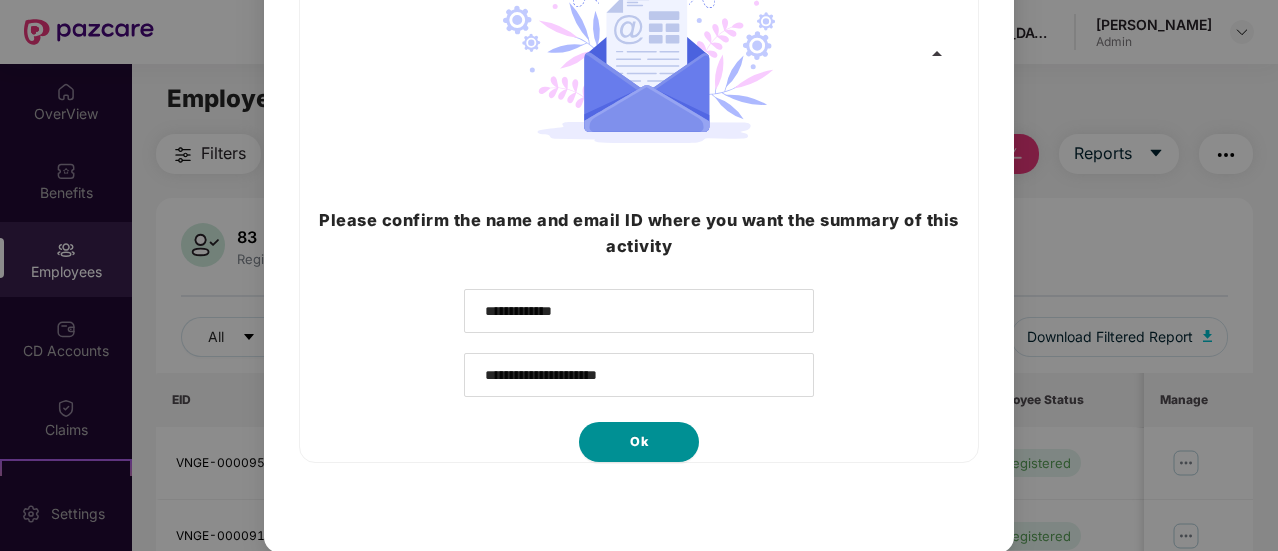 click on "Ok" at bounding box center [639, 442] 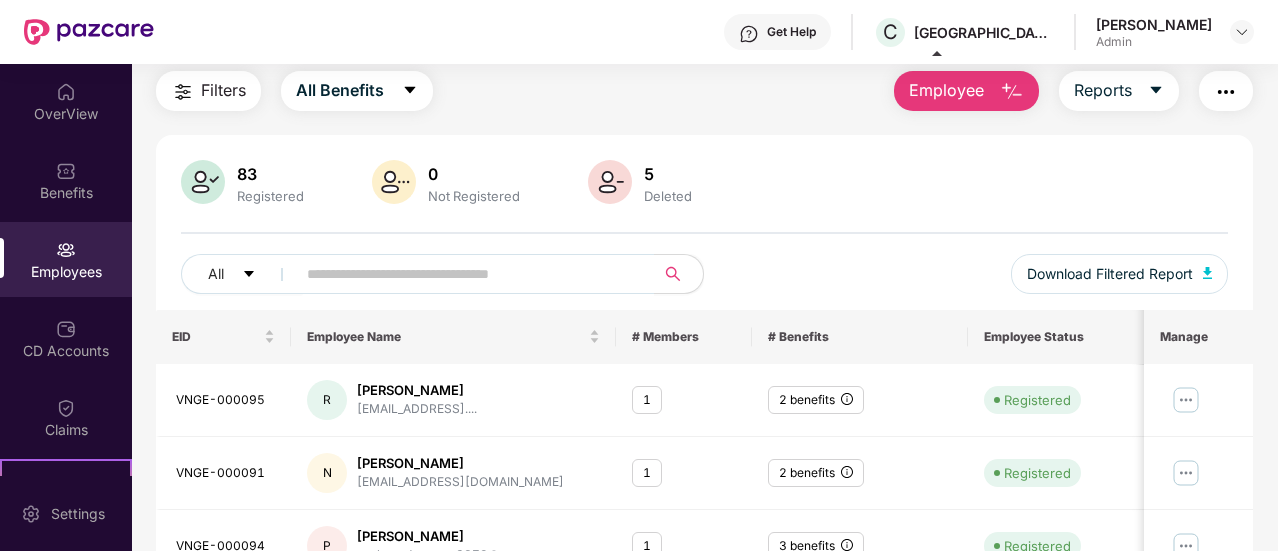 scroll, scrollTop: 0, scrollLeft: 0, axis: both 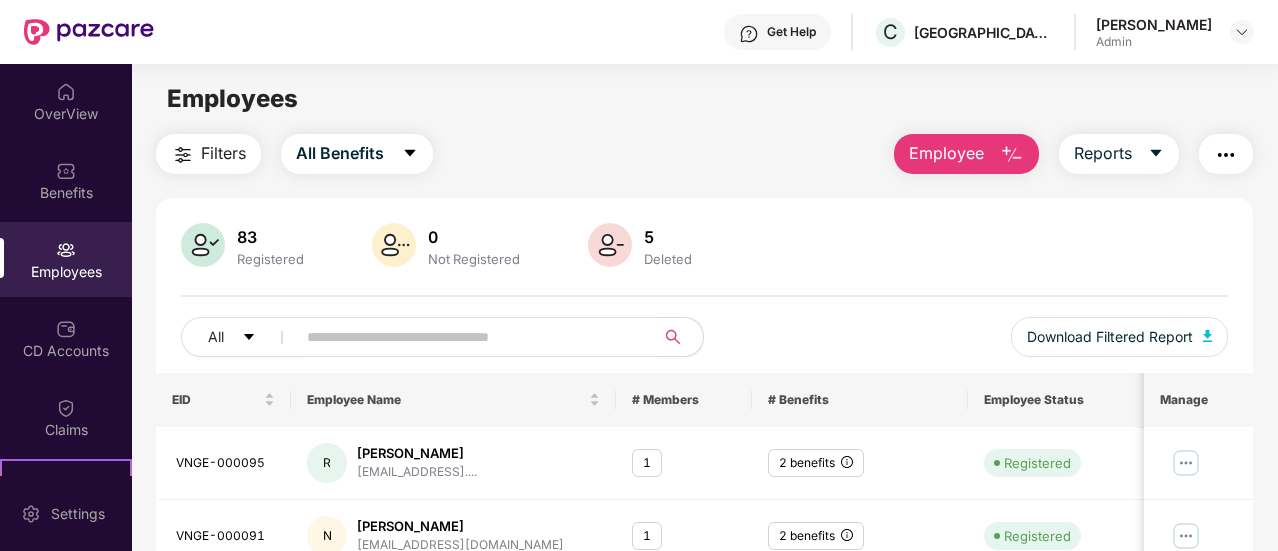 click at bounding box center (467, 337) 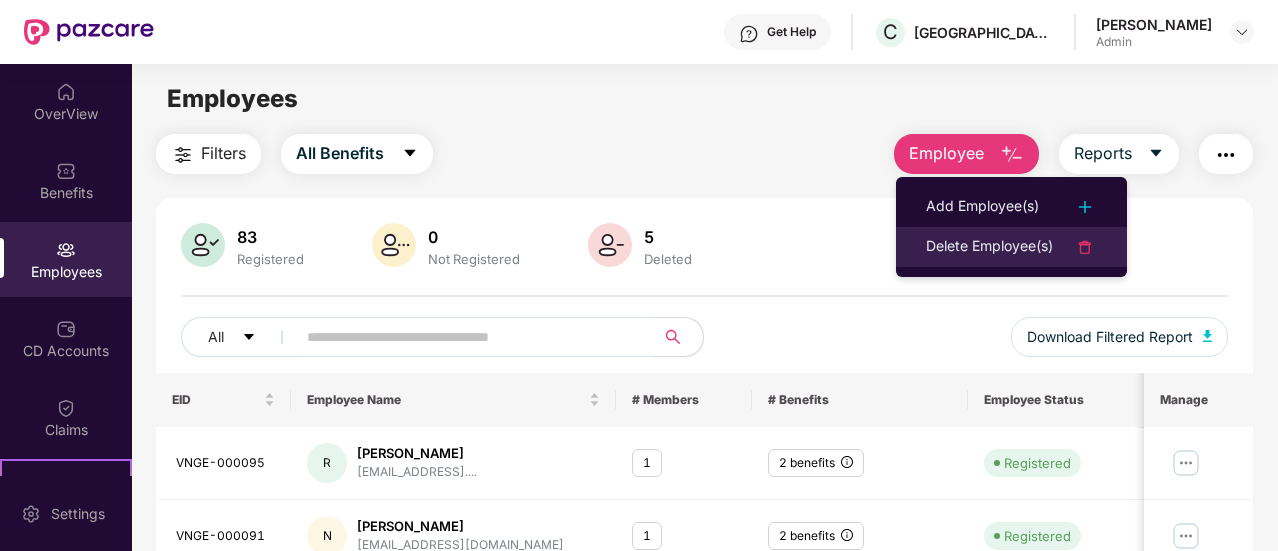 click on "Delete Employee(s)" at bounding box center (989, 247) 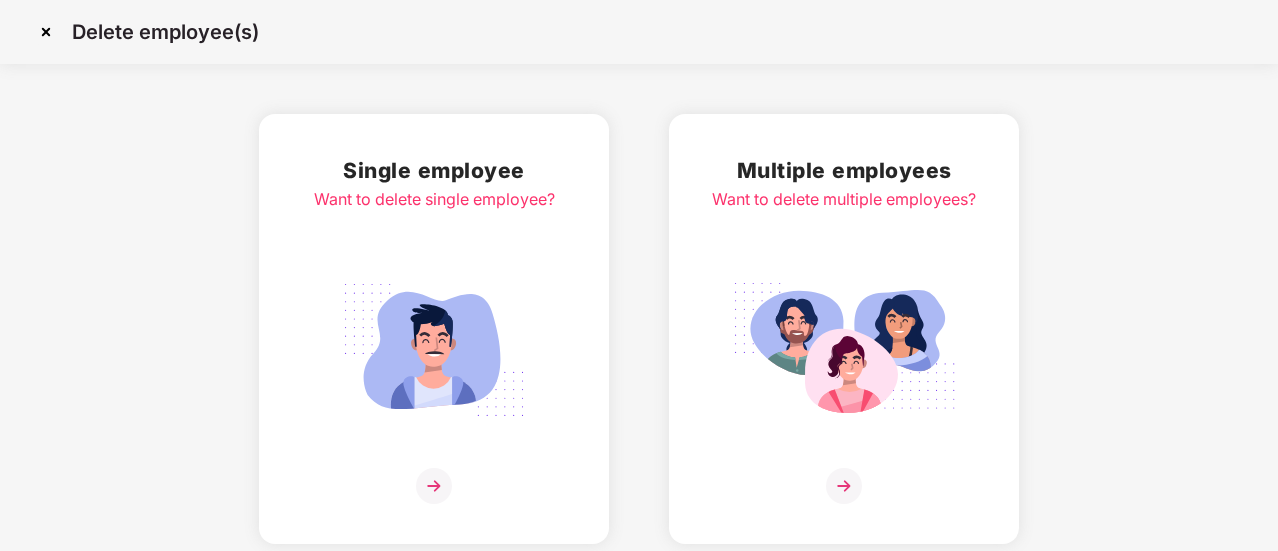 click at bounding box center [434, 350] 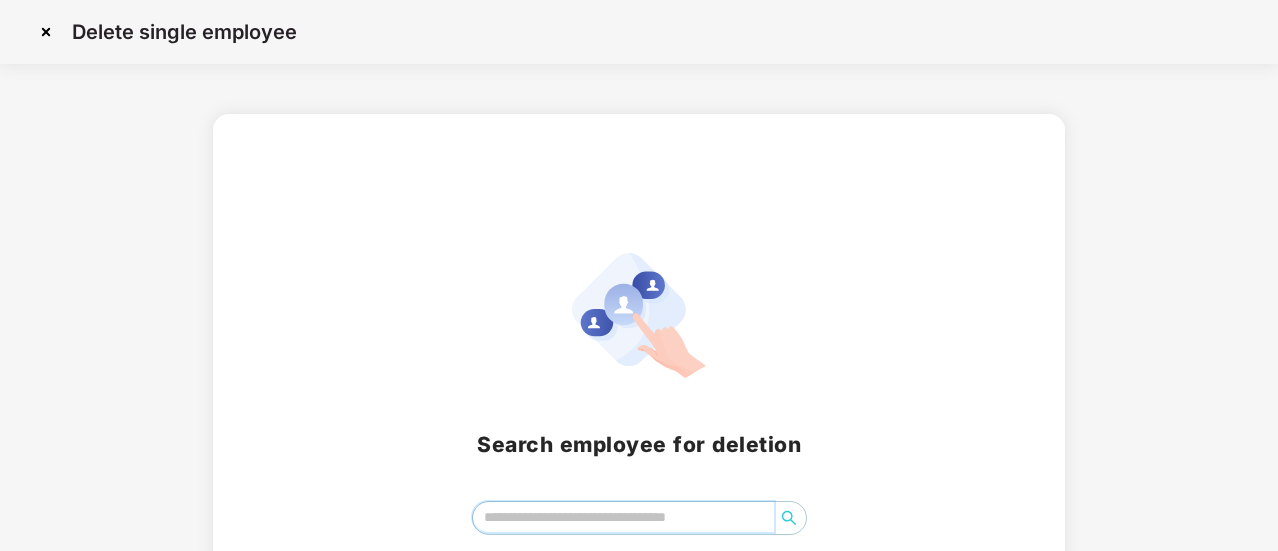 click at bounding box center [623, 517] 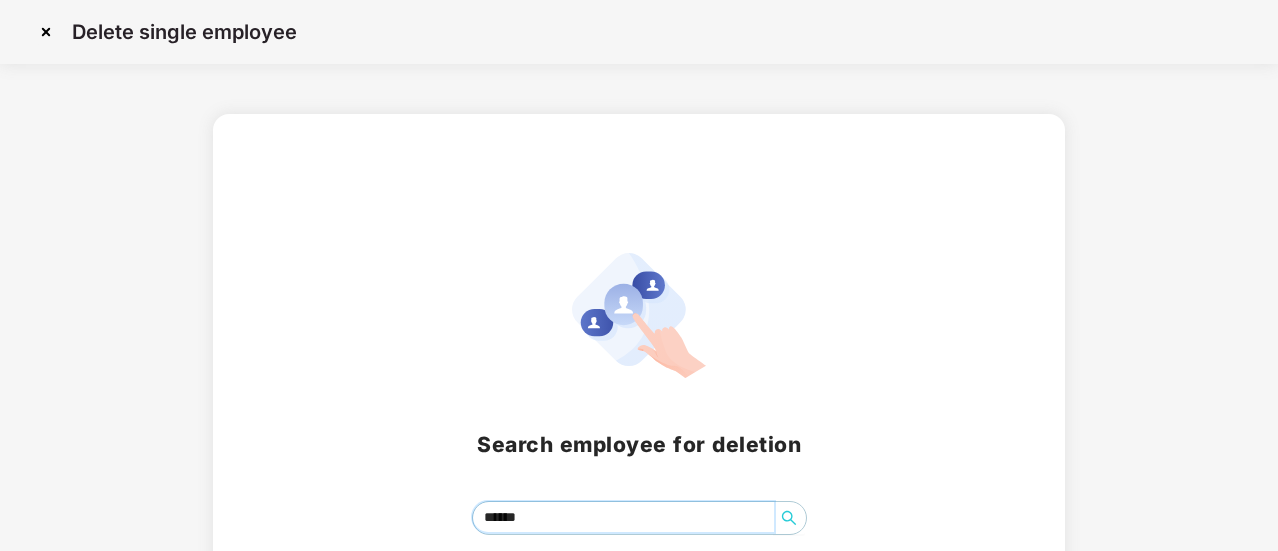 scroll, scrollTop: 122, scrollLeft: 0, axis: vertical 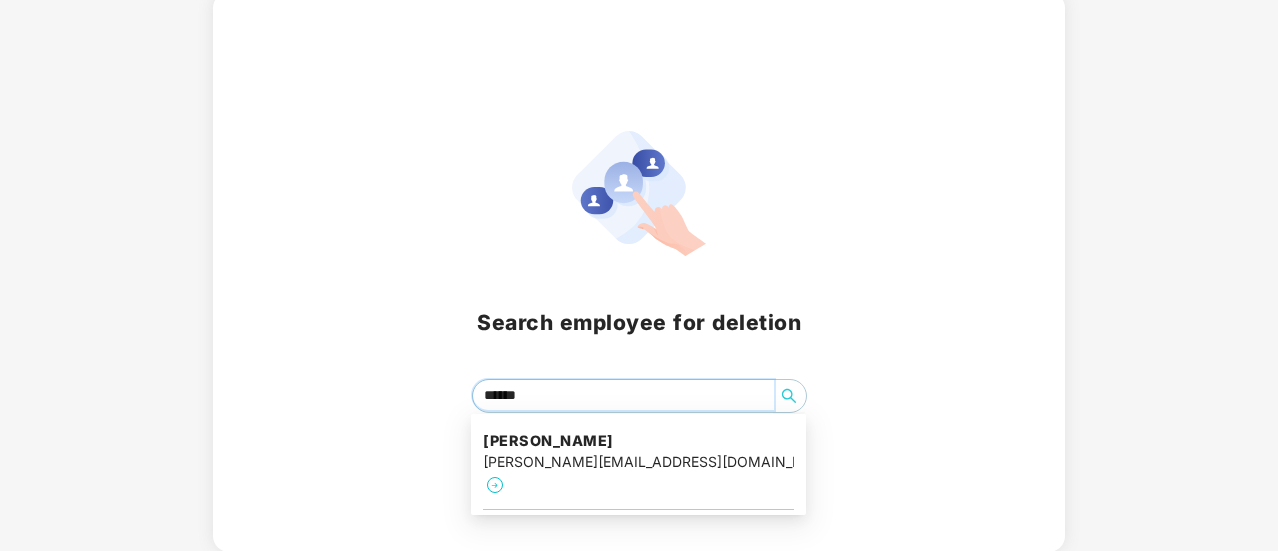 click on "******" at bounding box center (623, 395) 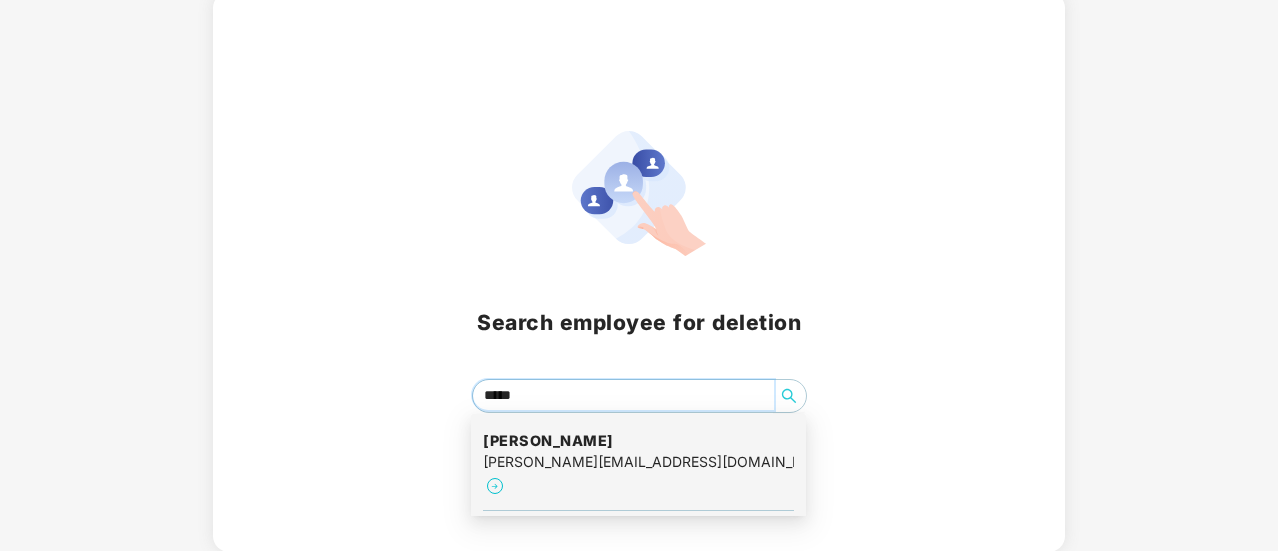 click on "Ritesh Pandey ritesh.p@vitaxnova.com" at bounding box center [638, 464] 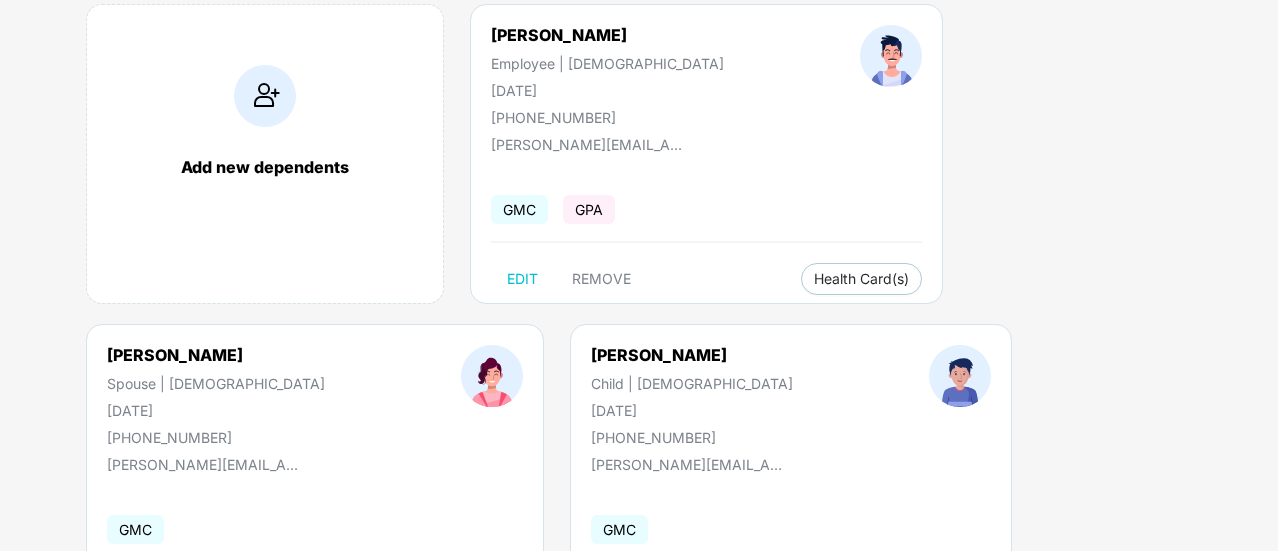 scroll, scrollTop: 178, scrollLeft: 0, axis: vertical 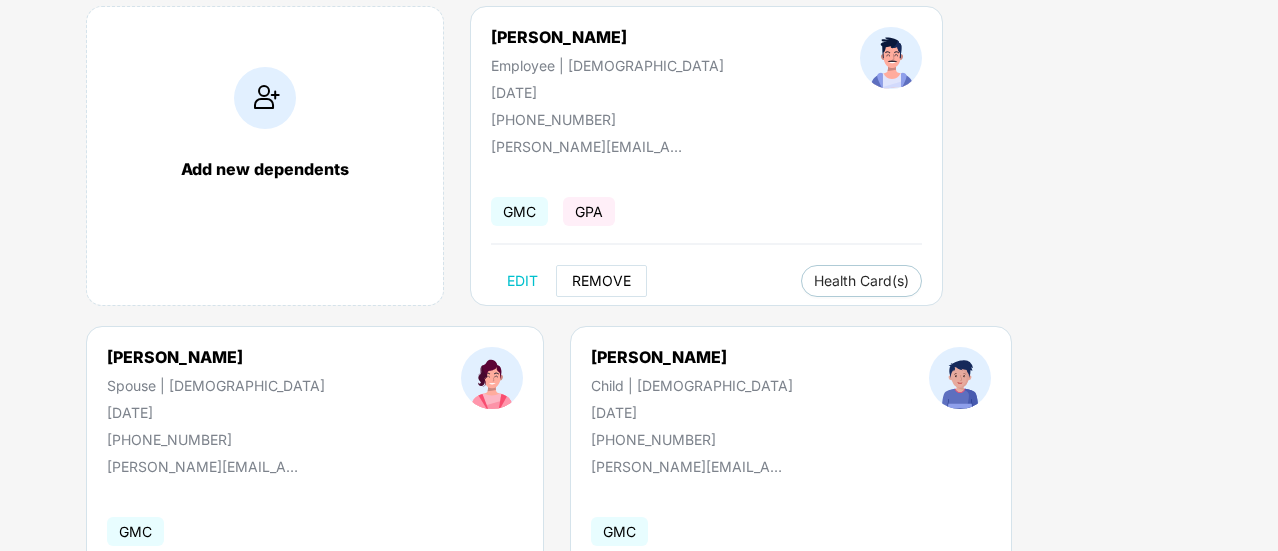 click on "REMOVE" at bounding box center [601, 281] 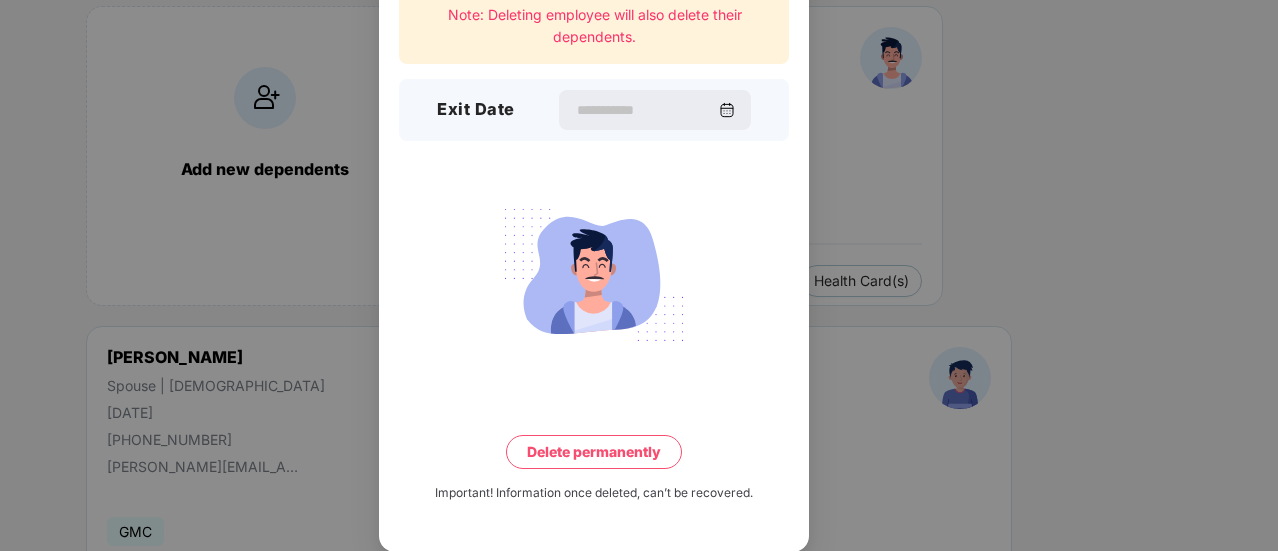 scroll, scrollTop: 84, scrollLeft: 0, axis: vertical 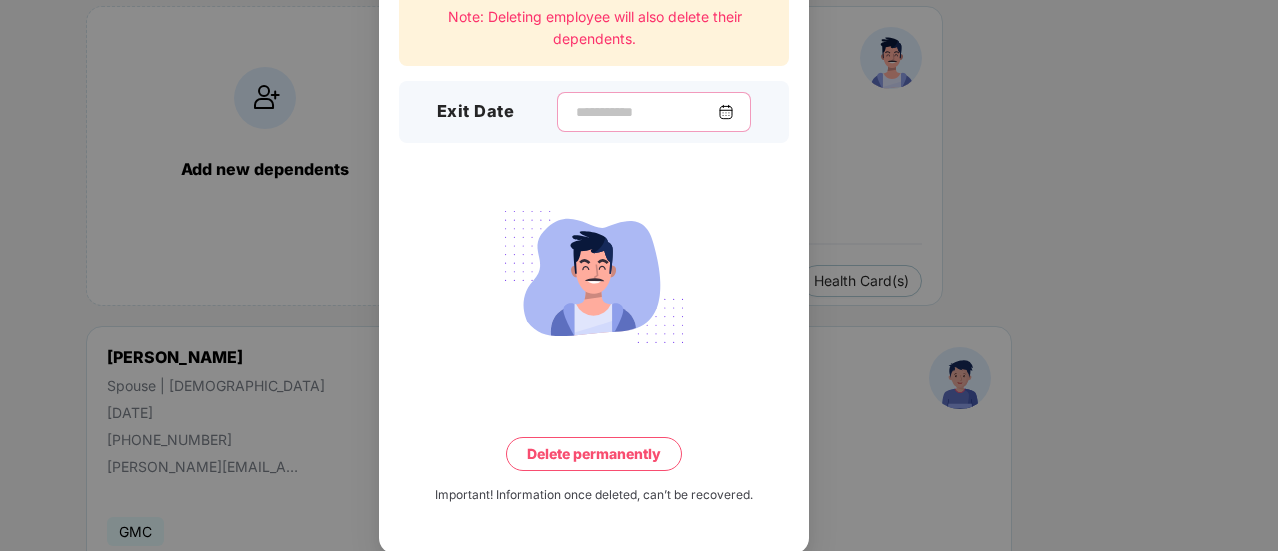 click at bounding box center (646, 112) 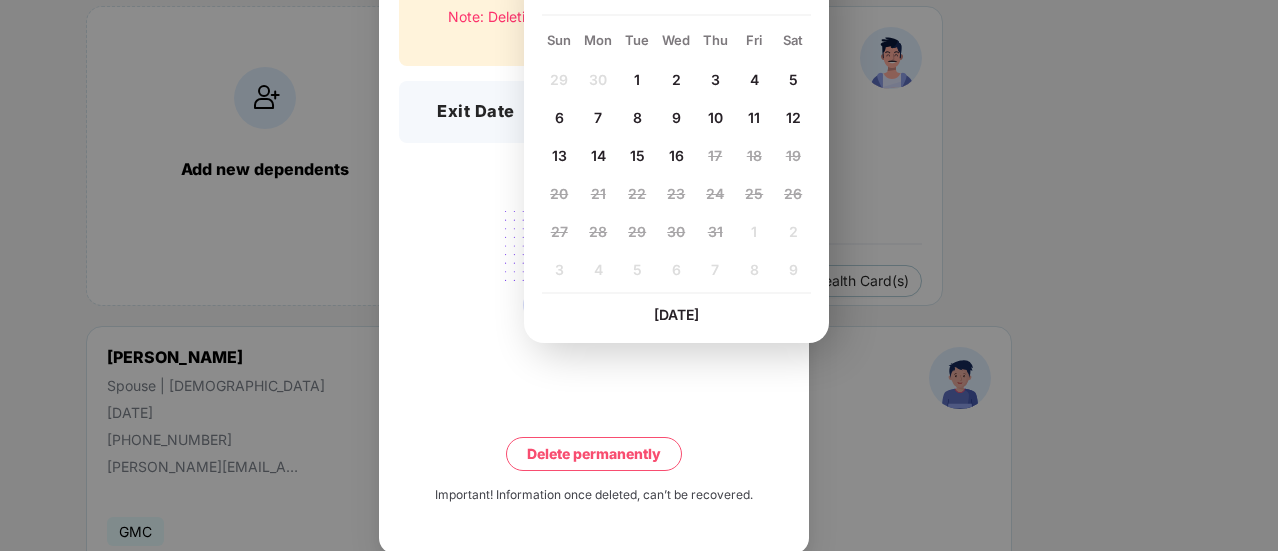 click on "29   30   1   2   3   4   5   6   7   8   9   10   11   12   13   14   15   16   17   18   19   20   21   22   23   24   25   26   27   28   29   30   31   1   2   3   4   5   6   7   8   9" at bounding box center [676, 178] 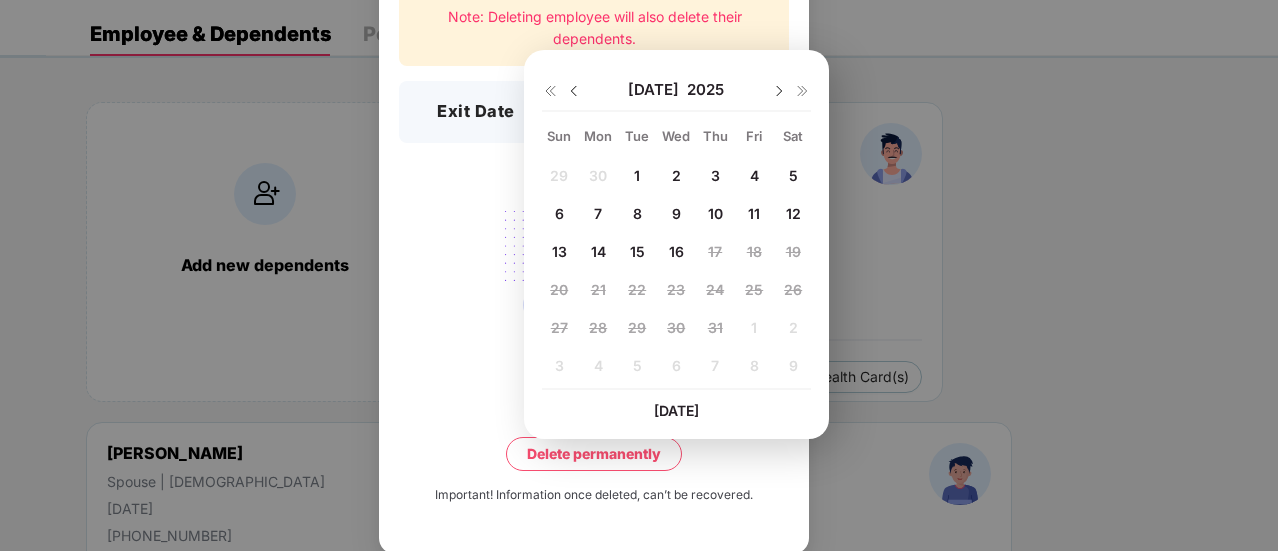 scroll, scrollTop: 46, scrollLeft: 0, axis: vertical 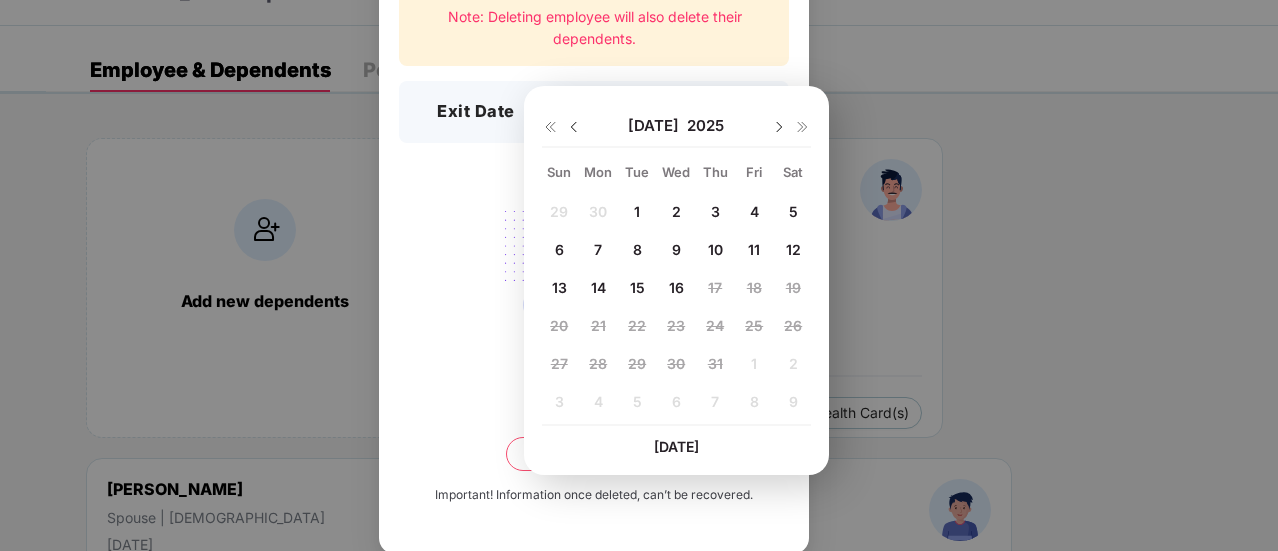 click at bounding box center [574, 127] 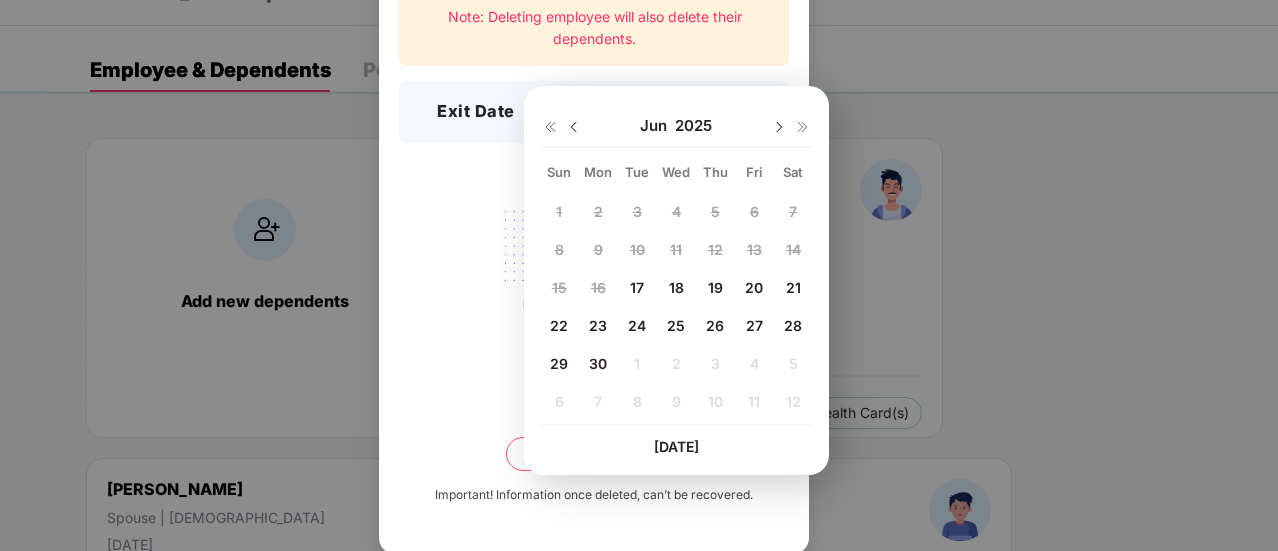 click on "27" at bounding box center (754, 325) 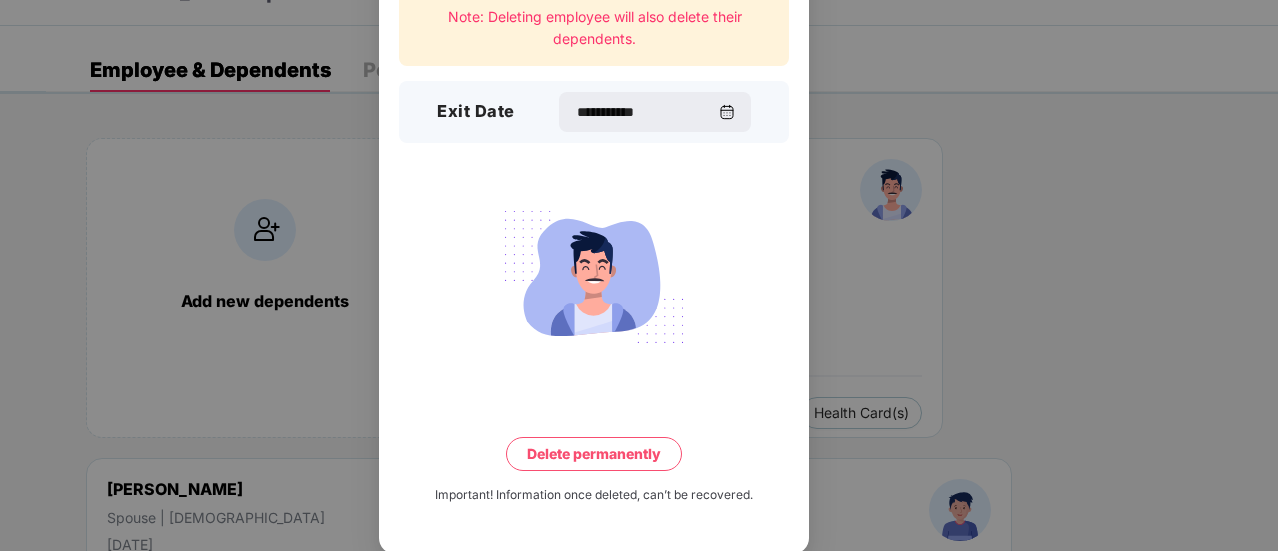 click on "Delete permanently" at bounding box center [594, 454] 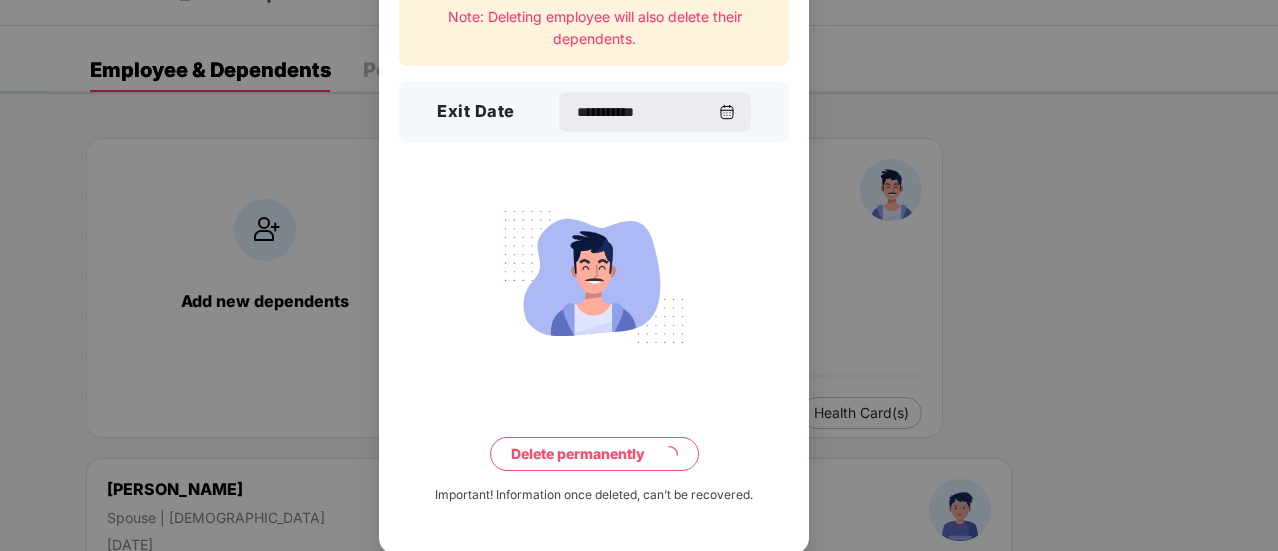 scroll, scrollTop: 0, scrollLeft: 0, axis: both 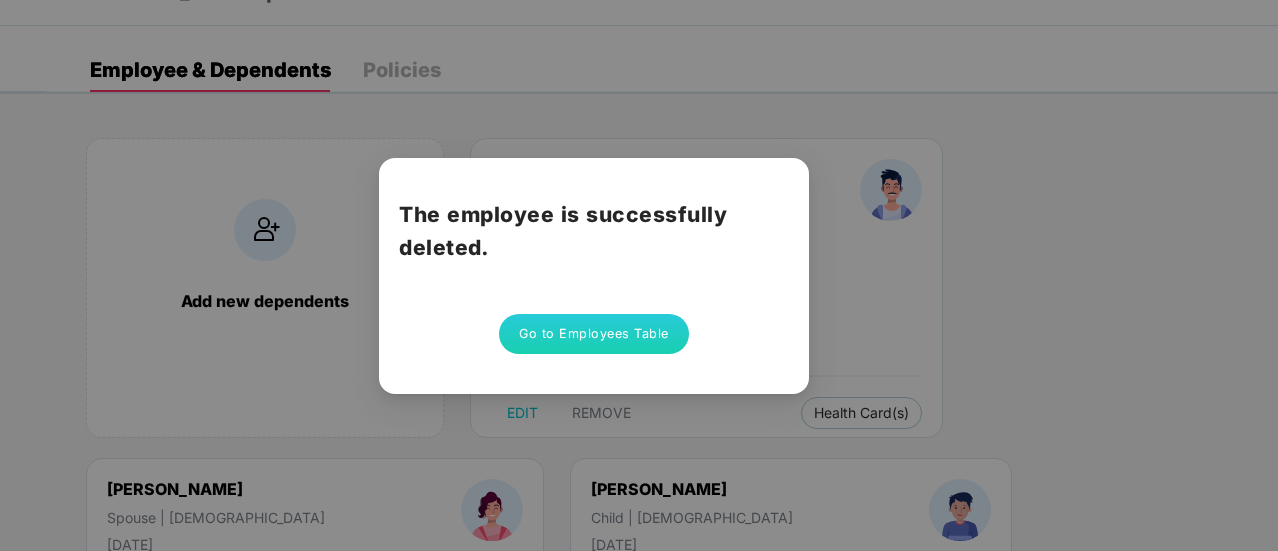 click on "The employee is successfully deleted. Go to Employees Table" at bounding box center (639, 275) 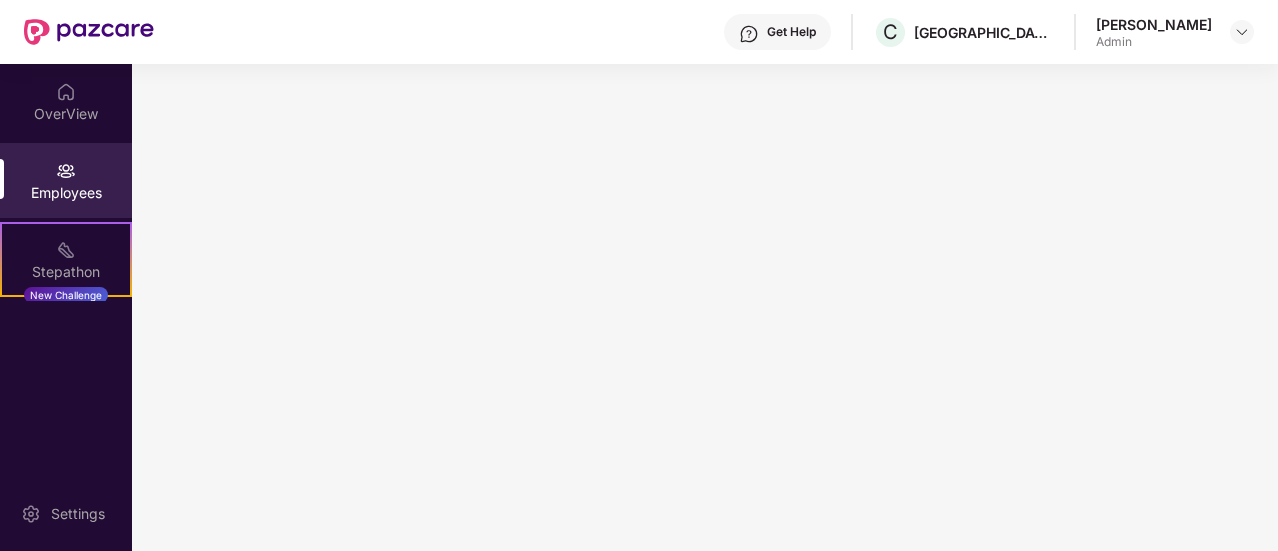 scroll, scrollTop: 0, scrollLeft: 0, axis: both 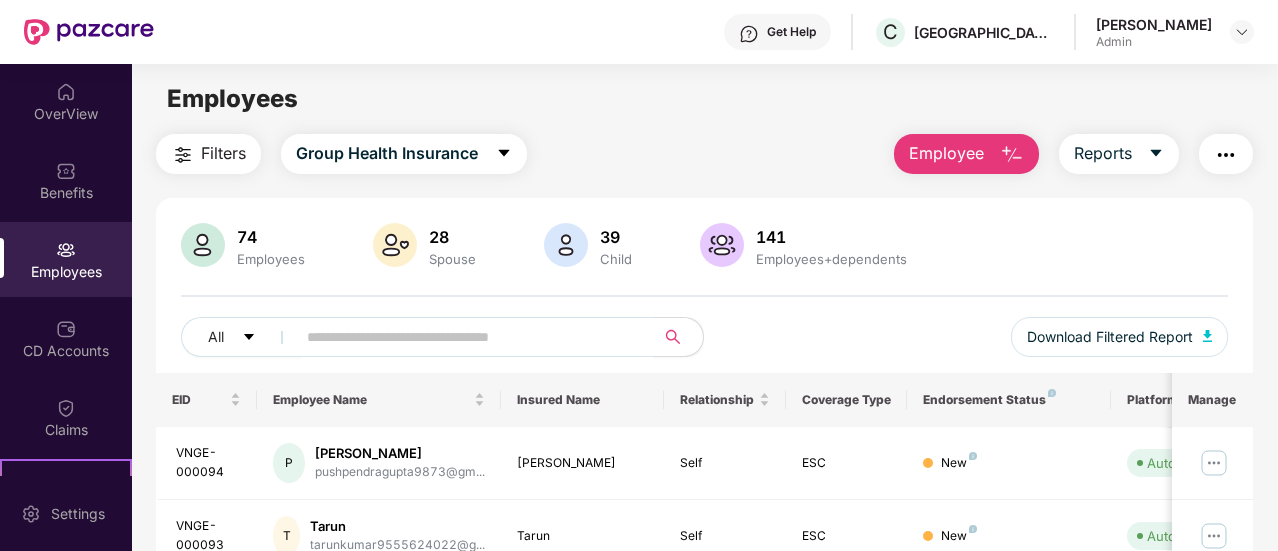 click on "Employee" at bounding box center [946, 153] 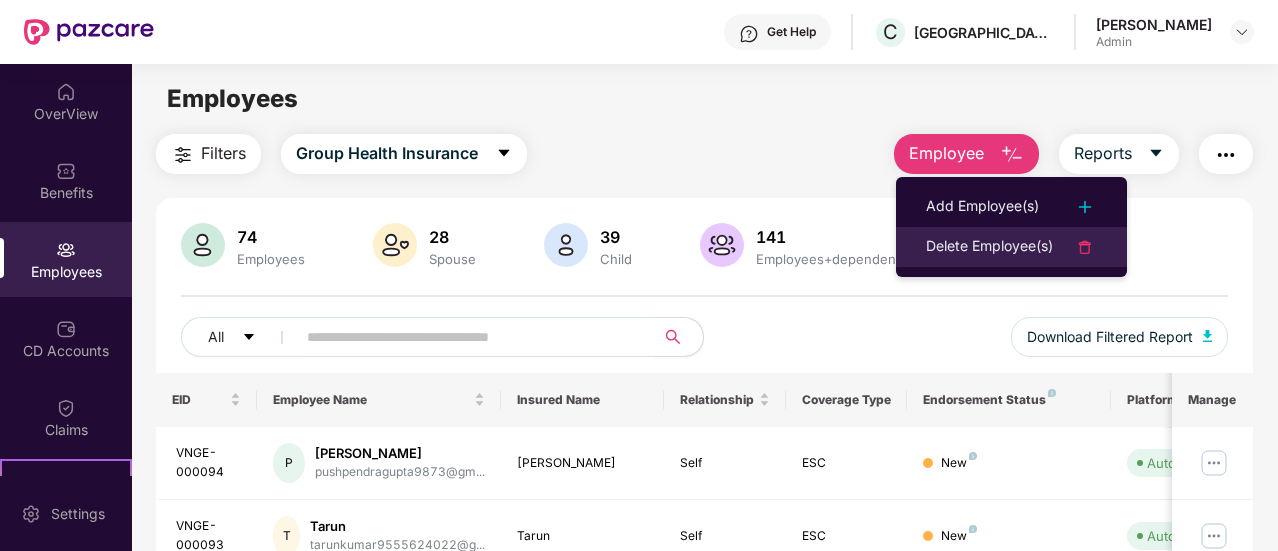 click on "Delete Employee(s)" at bounding box center [989, 247] 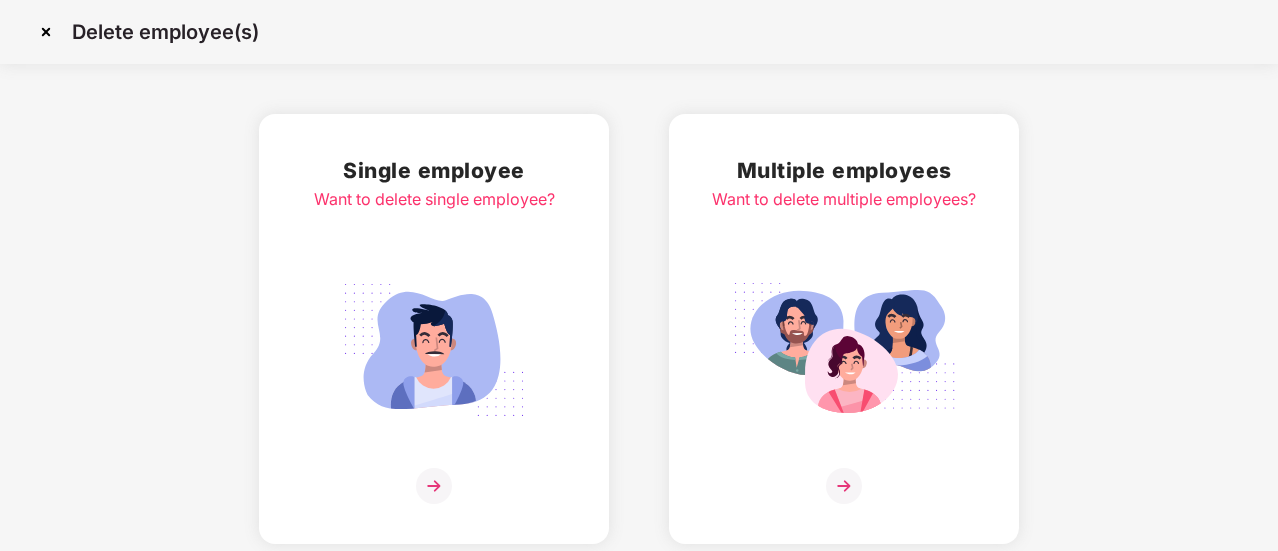 click at bounding box center (434, 350) 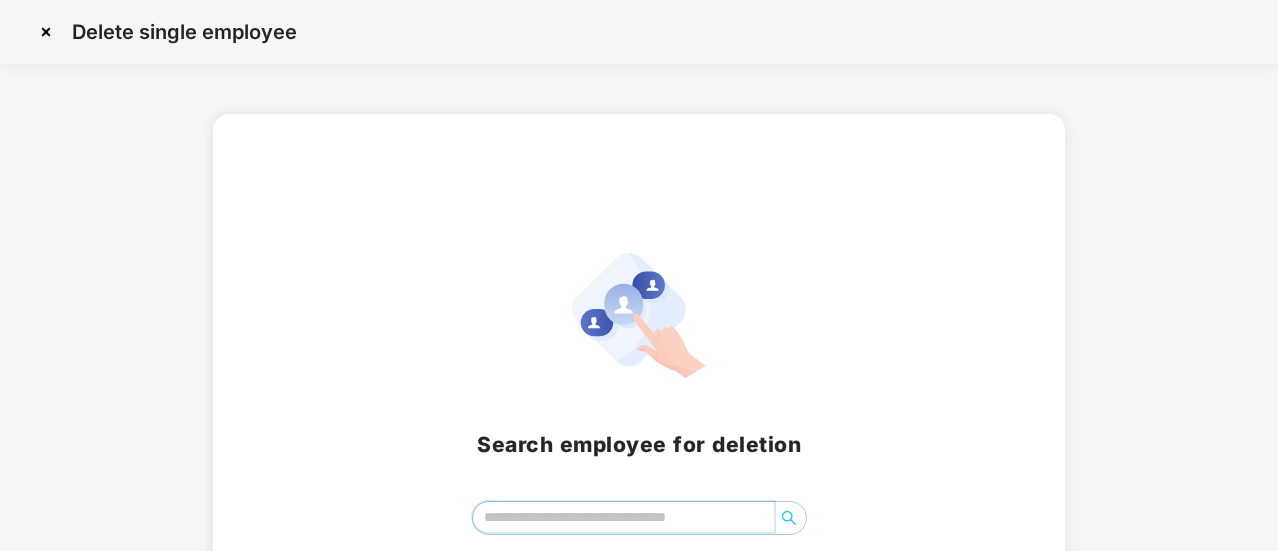 click at bounding box center [623, 517] 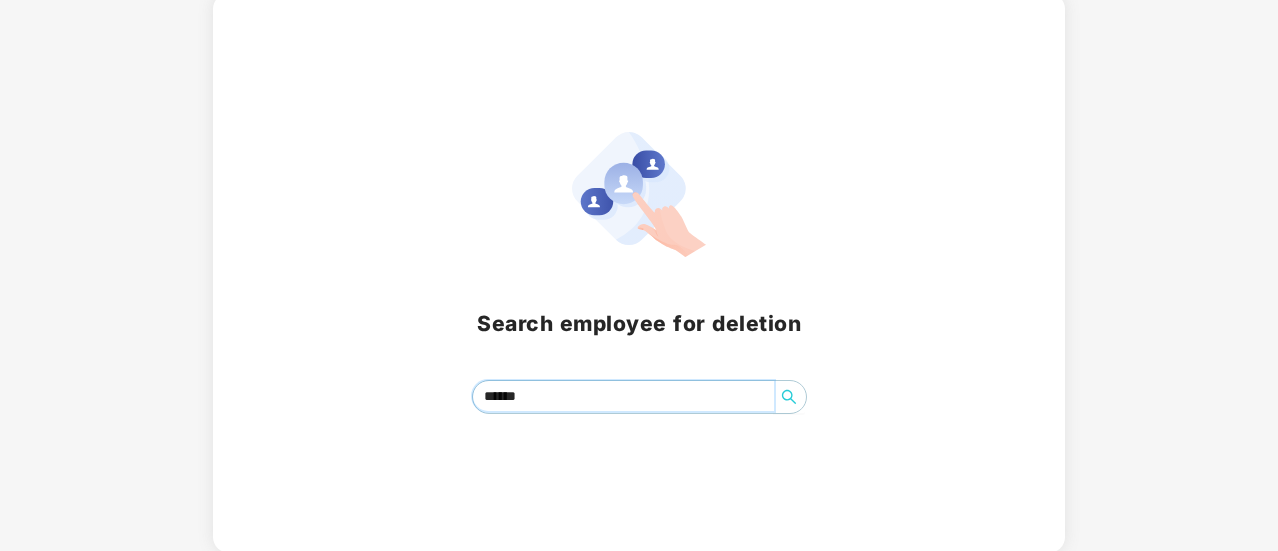 scroll, scrollTop: 122, scrollLeft: 0, axis: vertical 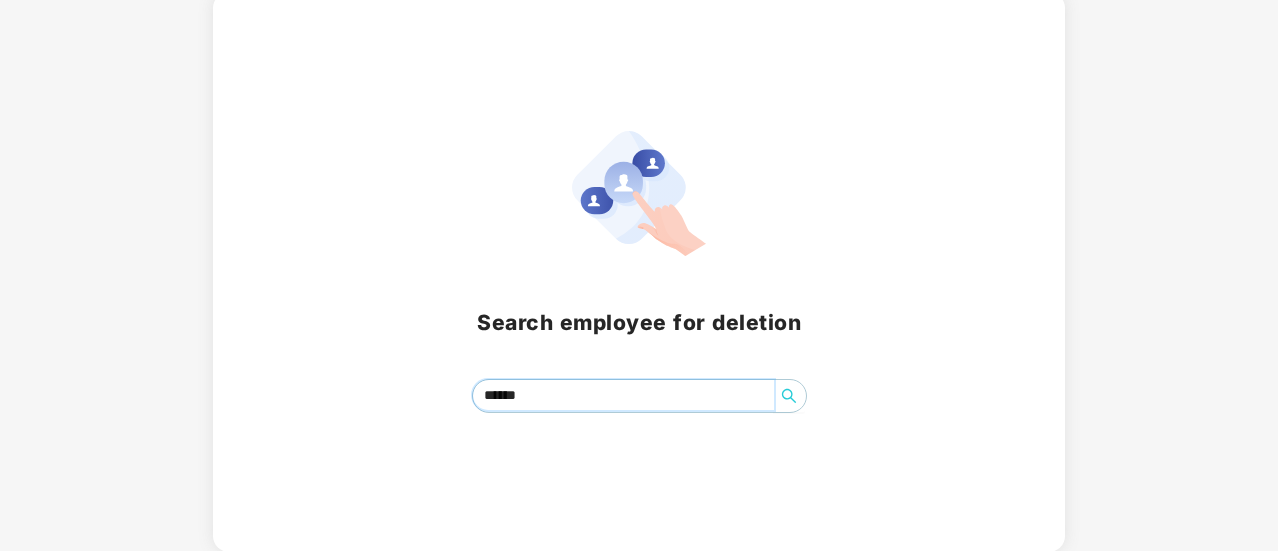 click 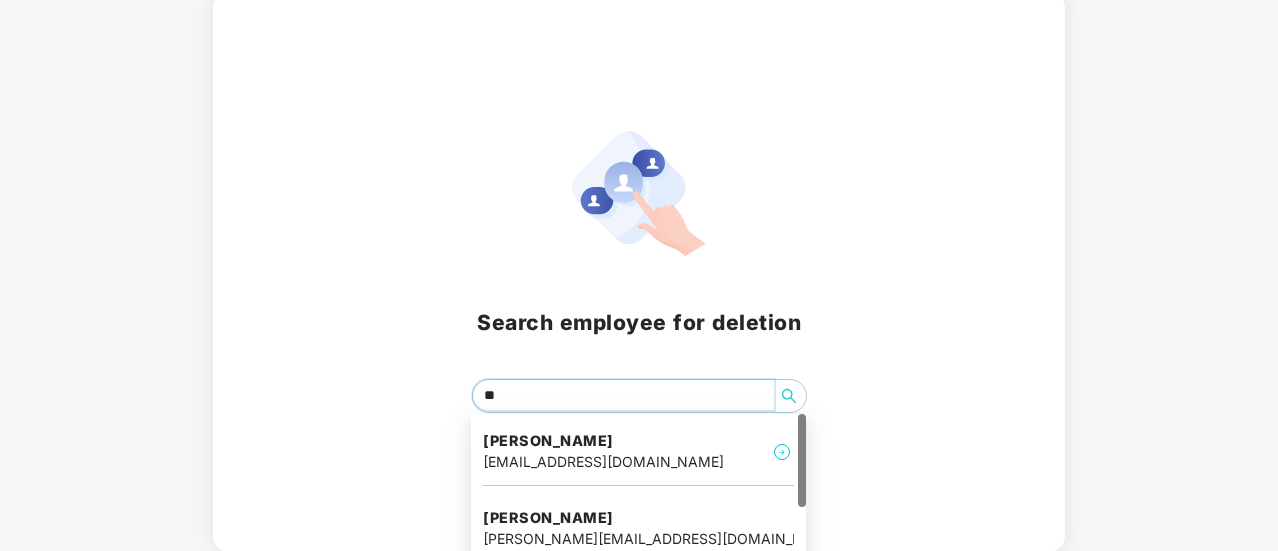 type on "*" 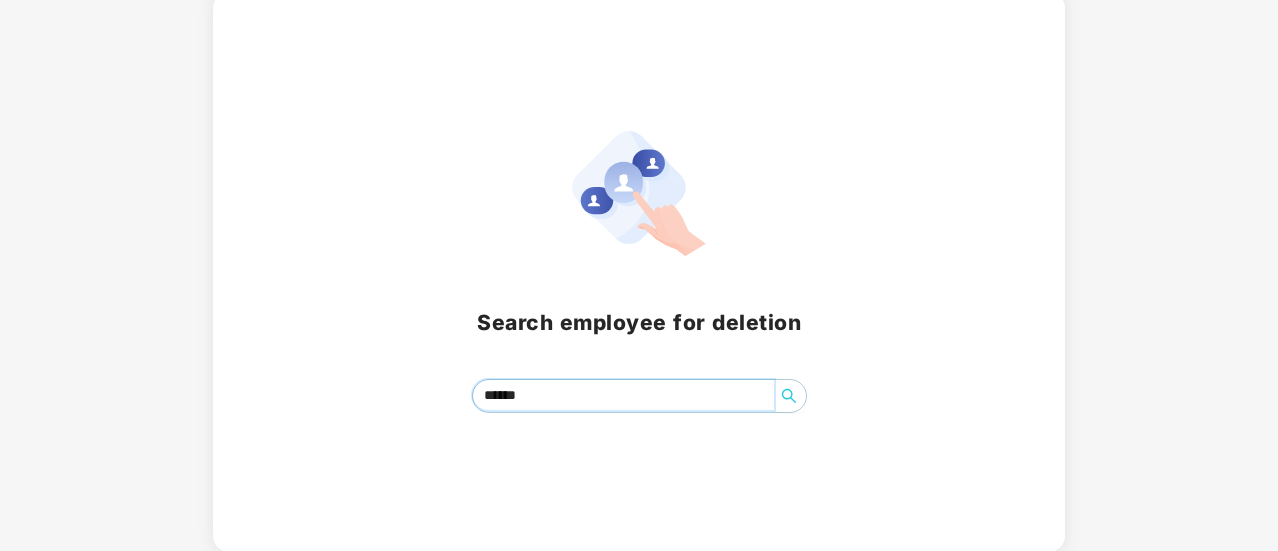 type on "******" 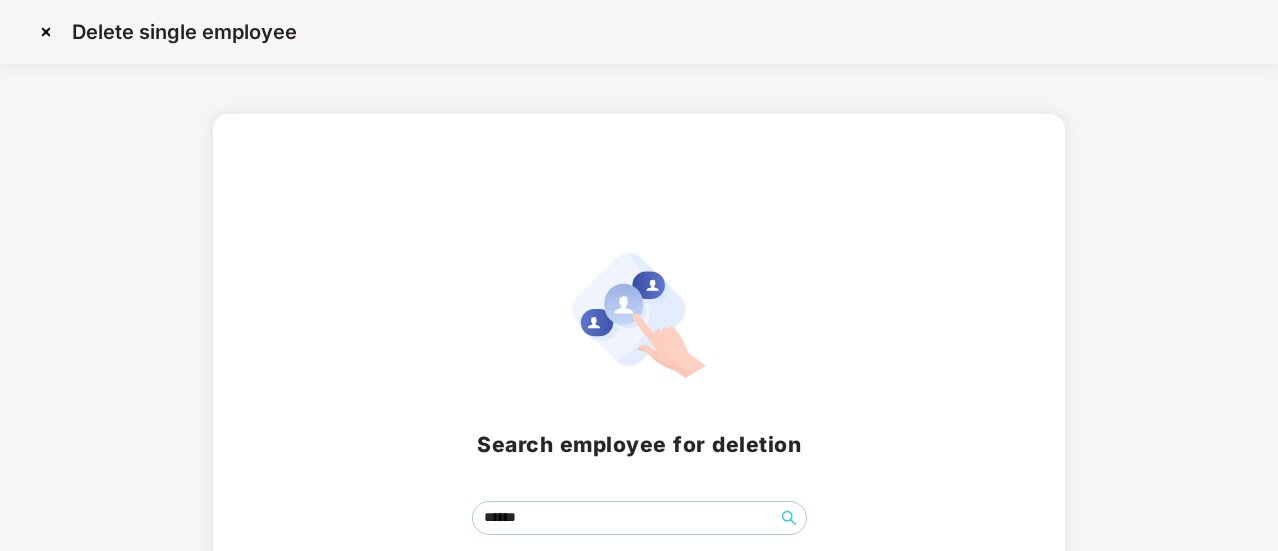 click at bounding box center [46, 32] 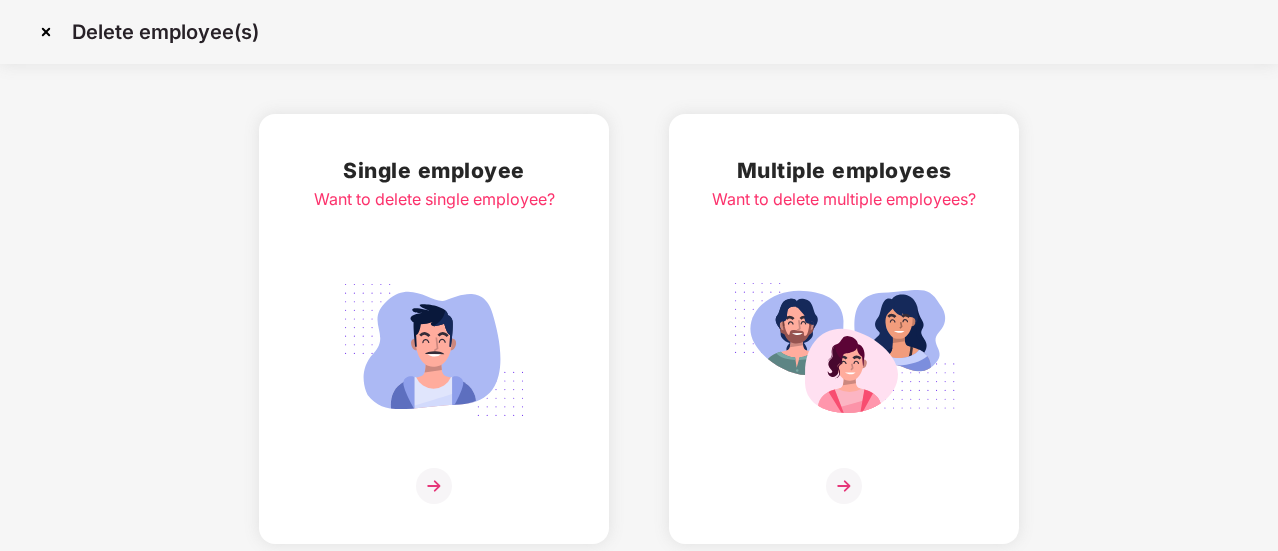 scroll, scrollTop: 0, scrollLeft: 0, axis: both 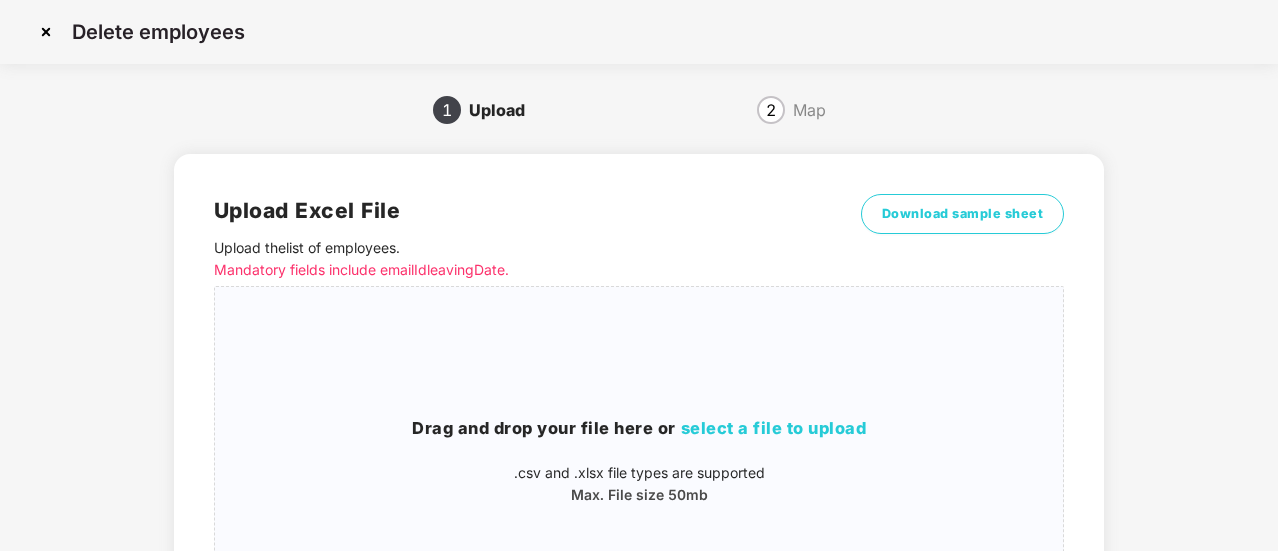 click at bounding box center (46, 32) 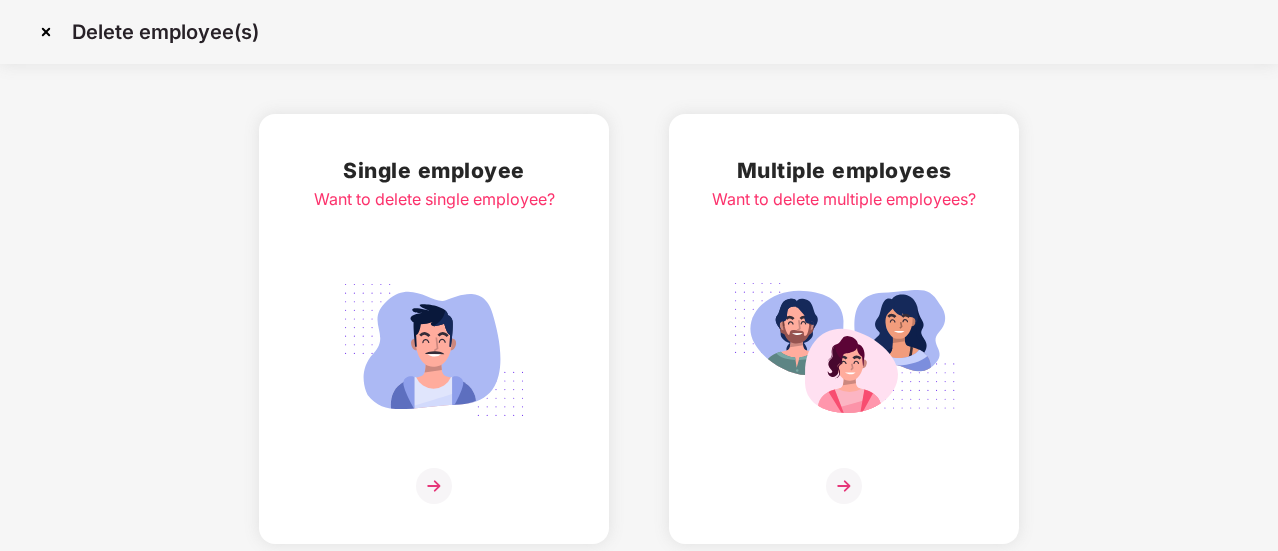 click at bounding box center (46, 32) 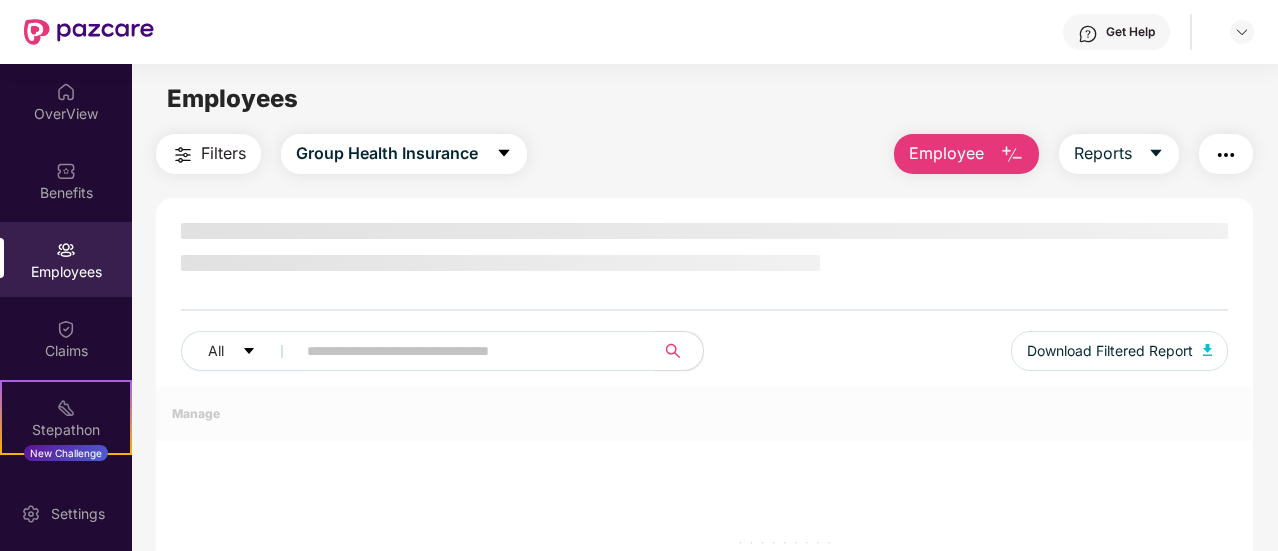 scroll, scrollTop: 0, scrollLeft: 0, axis: both 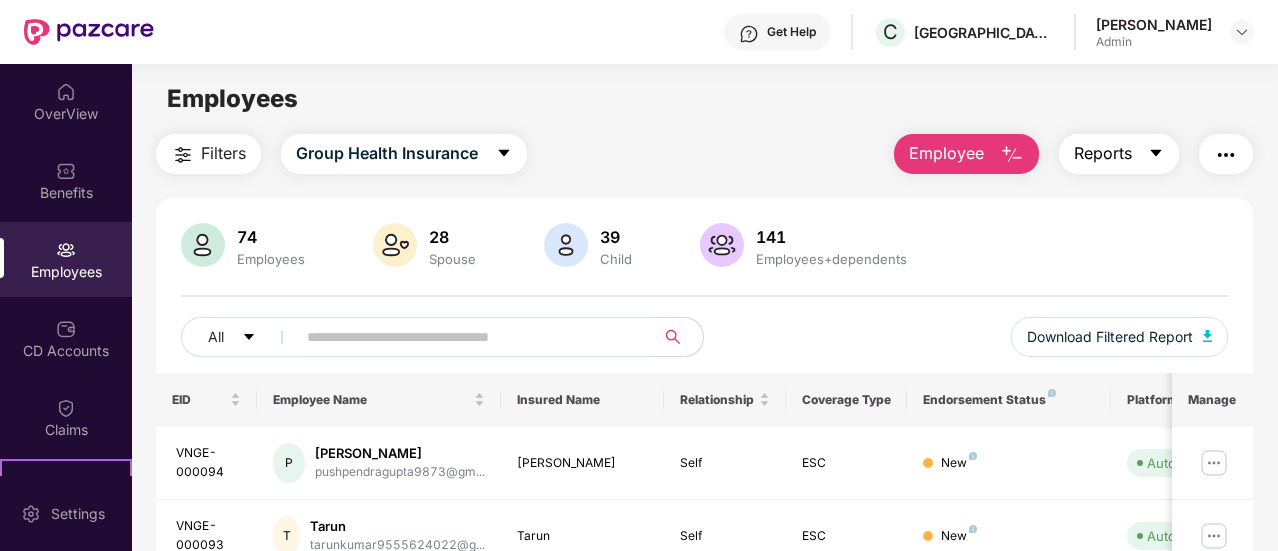 click on "Reports" at bounding box center [1103, 153] 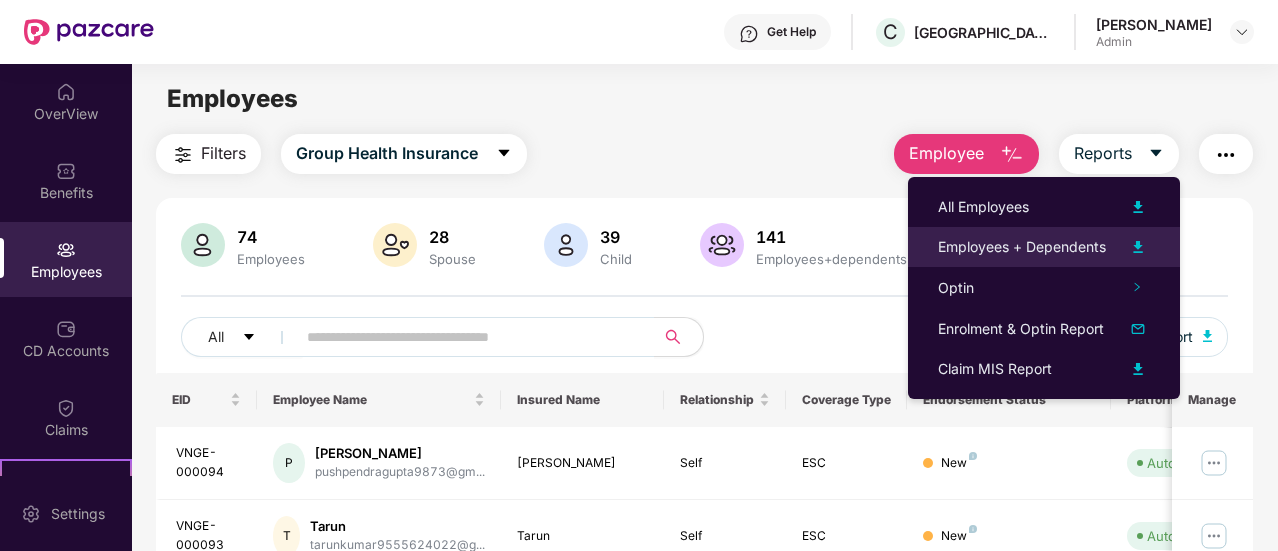 click on "Employees + Dependents" at bounding box center (1022, 247) 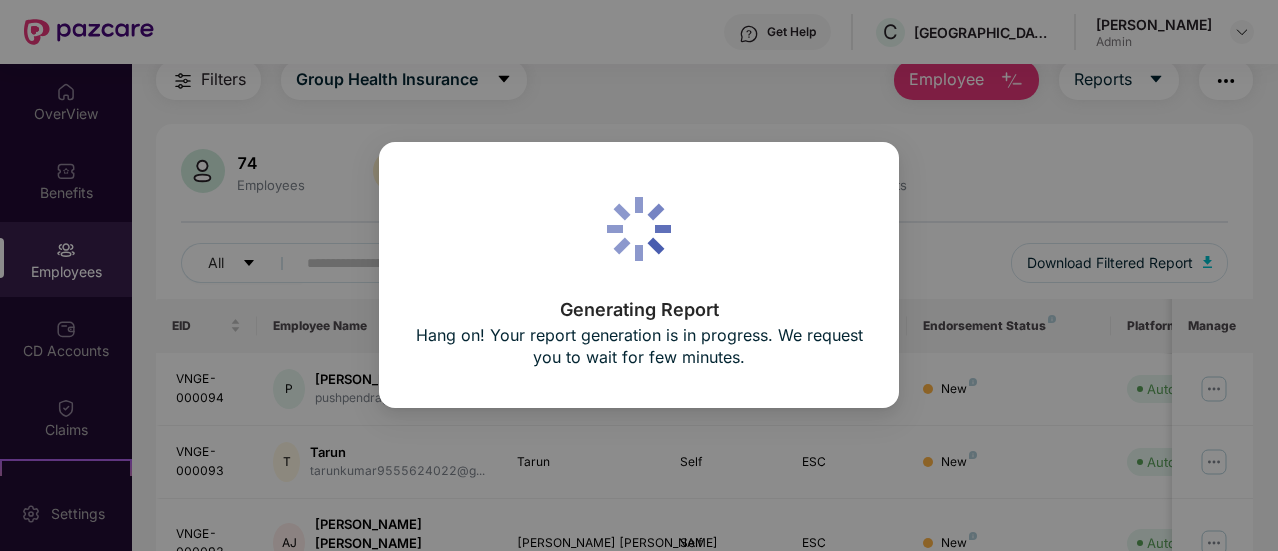 scroll, scrollTop: 78, scrollLeft: 0, axis: vertical 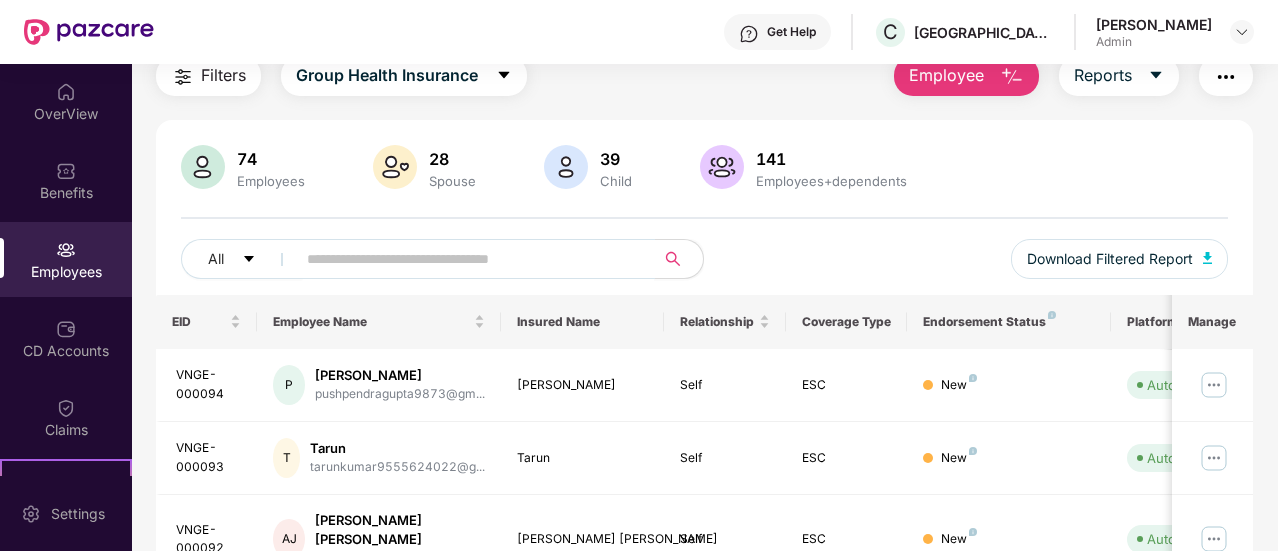 click at bounding box center (467, 259) 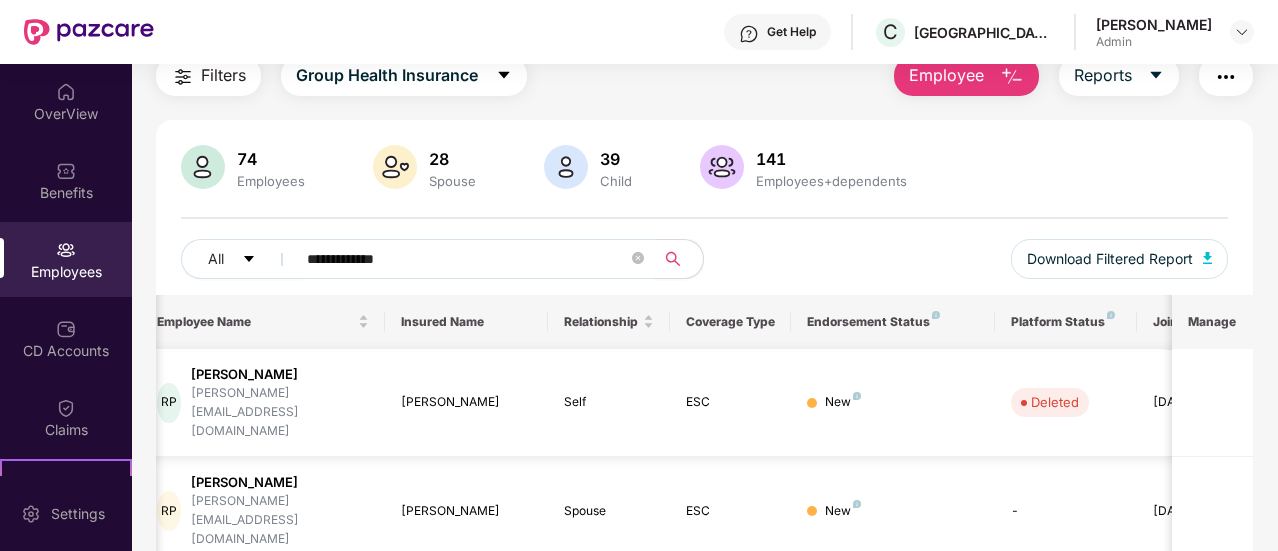 scroll, scrollTop: 0, scrollLeft: 114, axis: horizontal 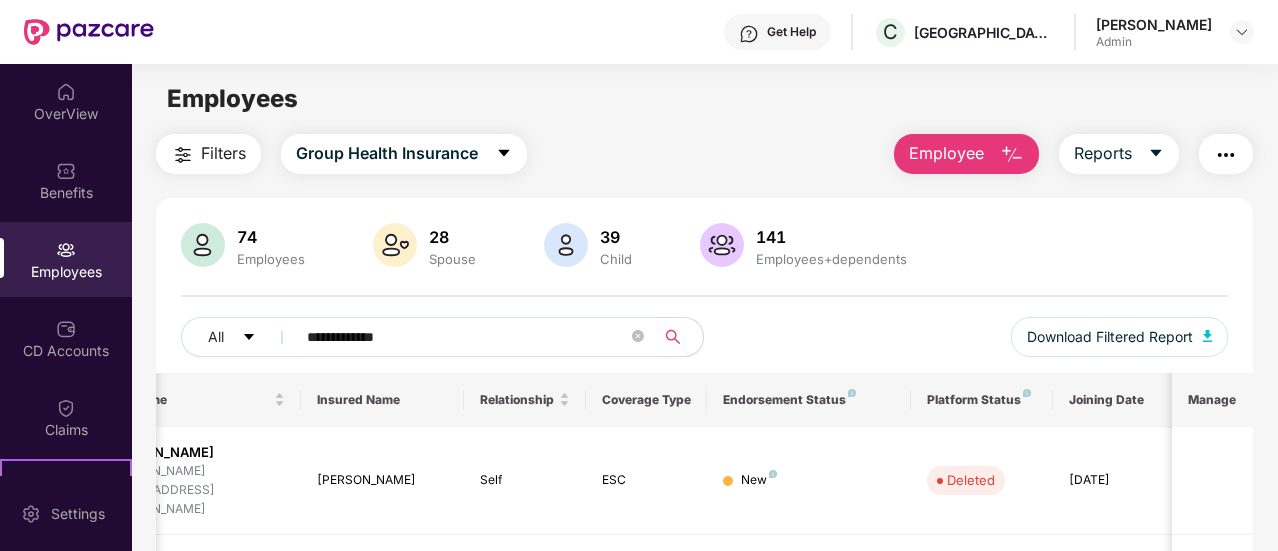 type on "**********" 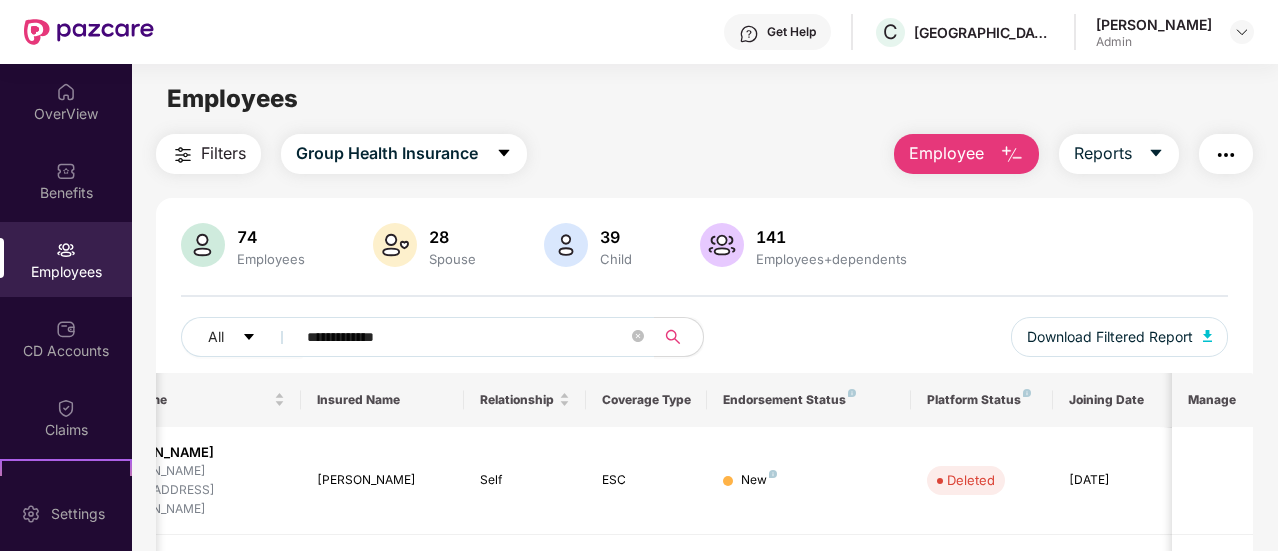 click on "Employee" at bounding box center (966, 154) 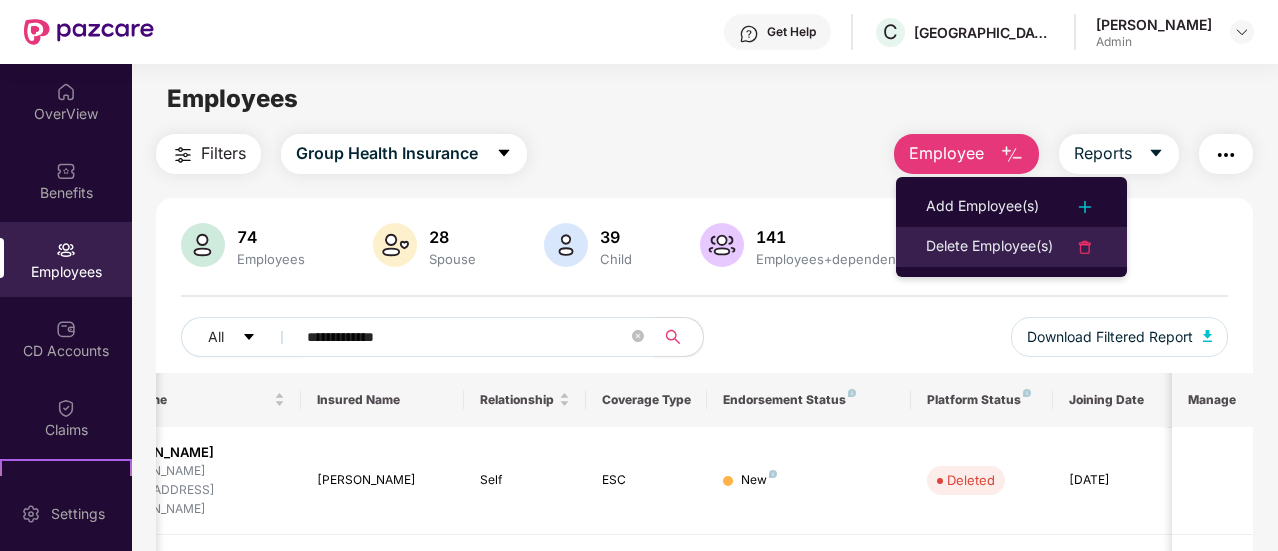 click on "Delete Employee(s)" at bounding box center (989, 247) 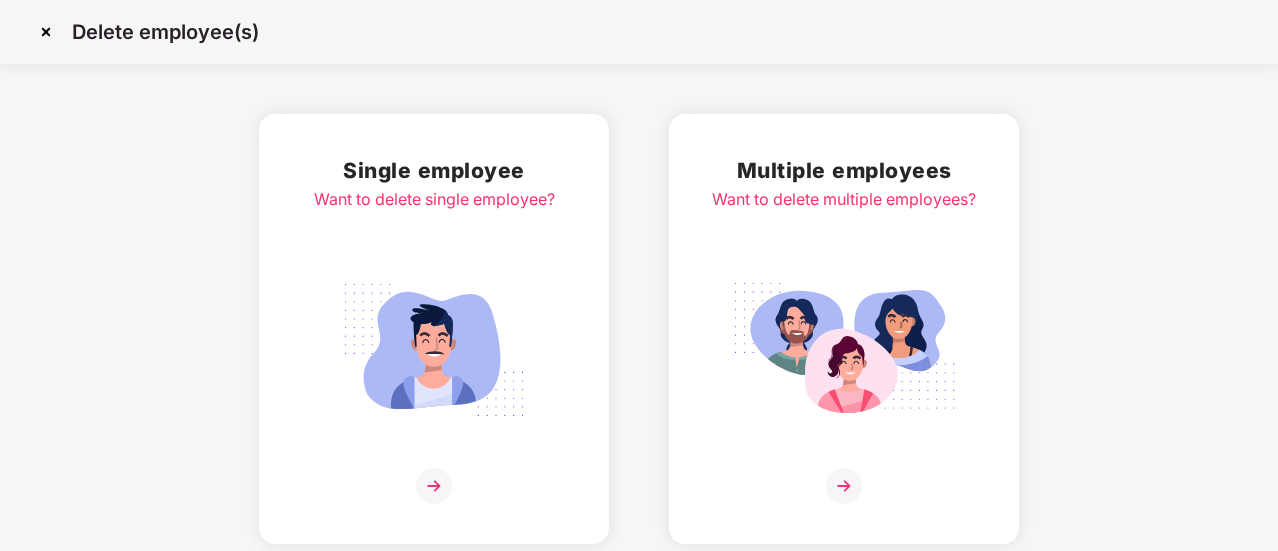 click at bounding box center [434, 350] 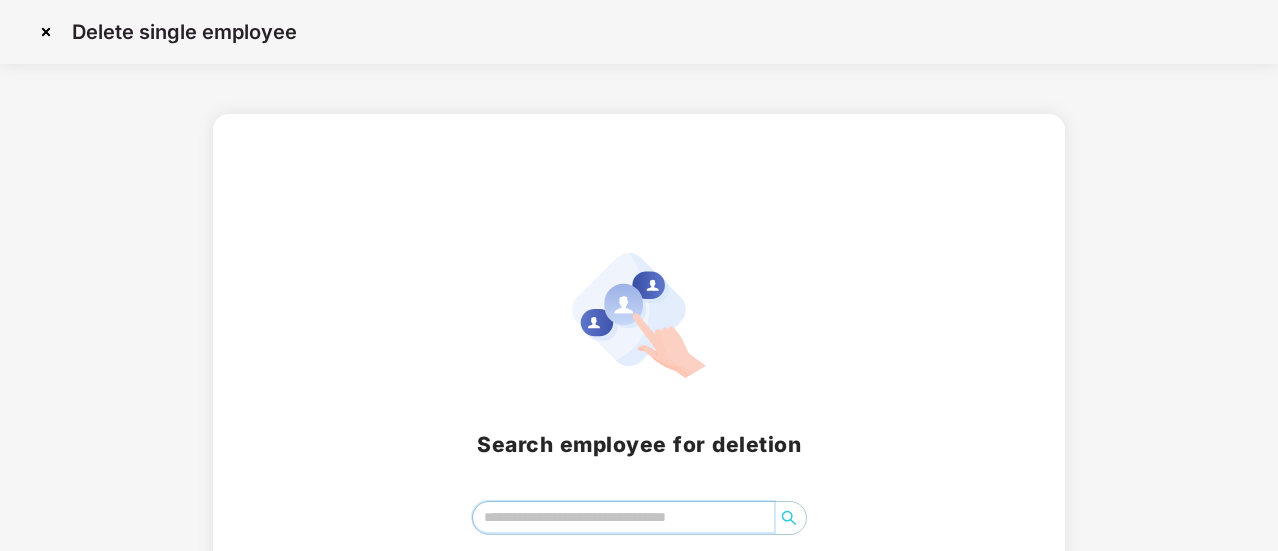 click at bounding box center [623, 517] 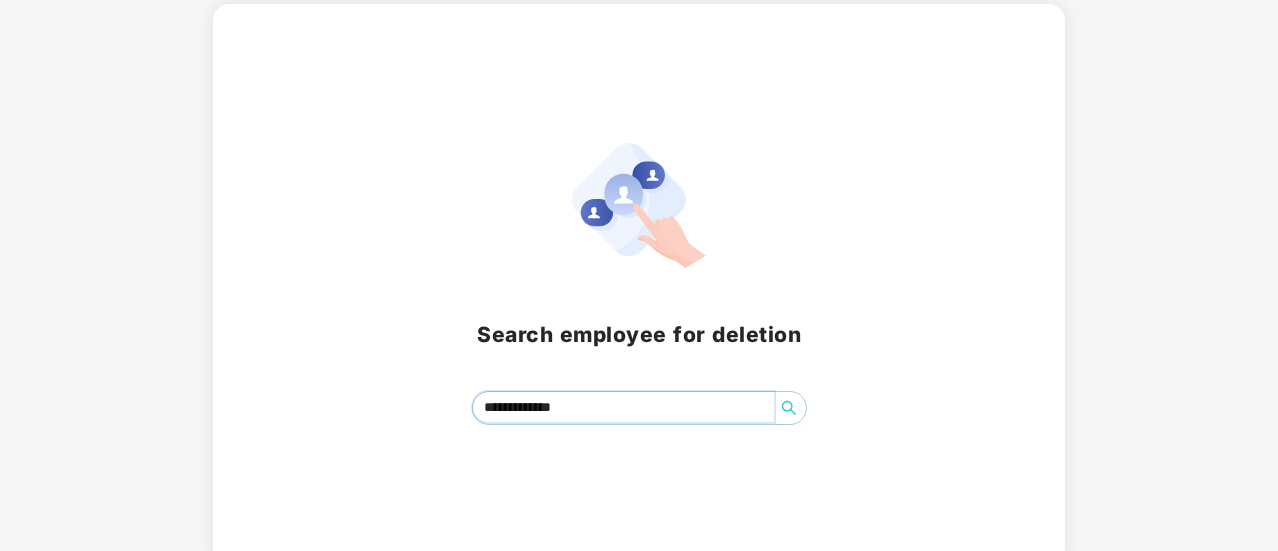 scroll, scrollTop: 122, scrollLeft: 0, axis: vertical 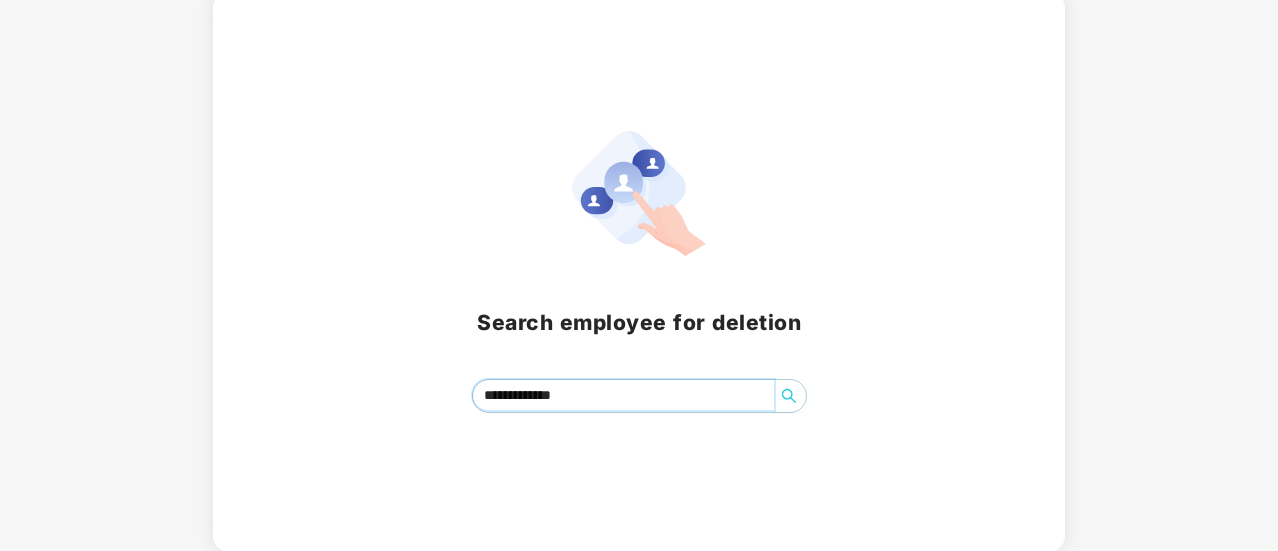 click 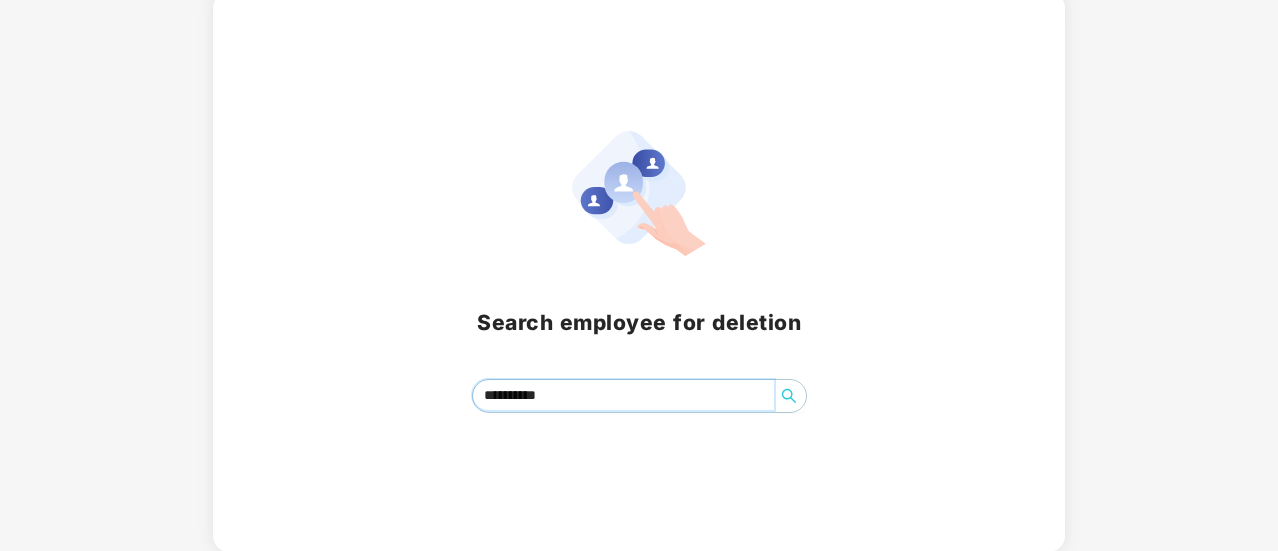 click on "**********" at bounding box center [623, 395] 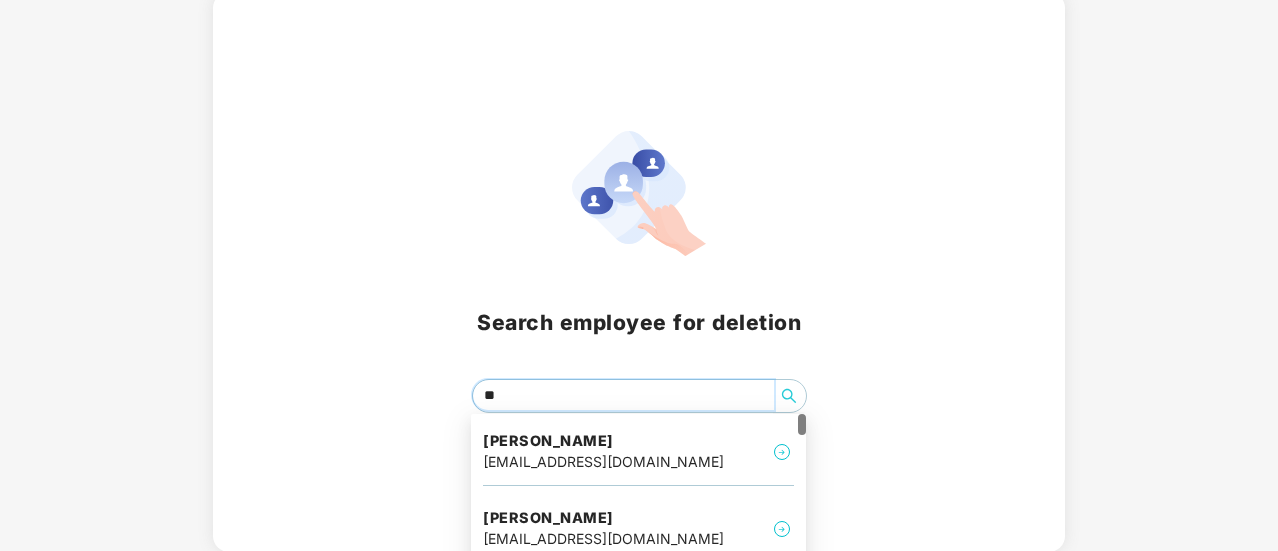 type on "*" 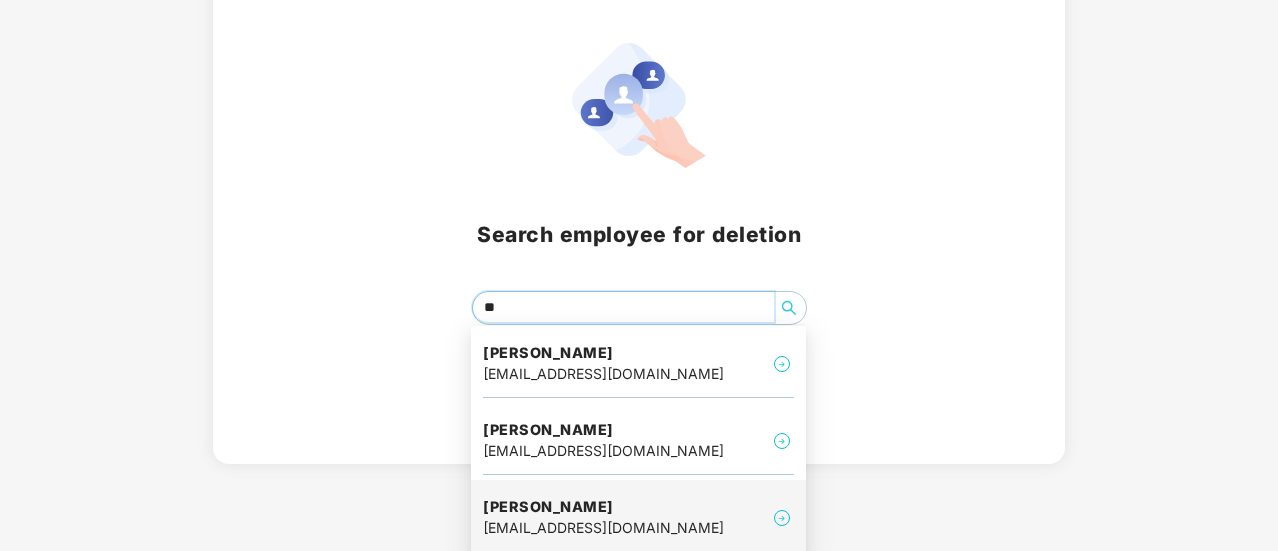 scroll, scrollTop: 216, scrollLeft: 0, axis: vertical 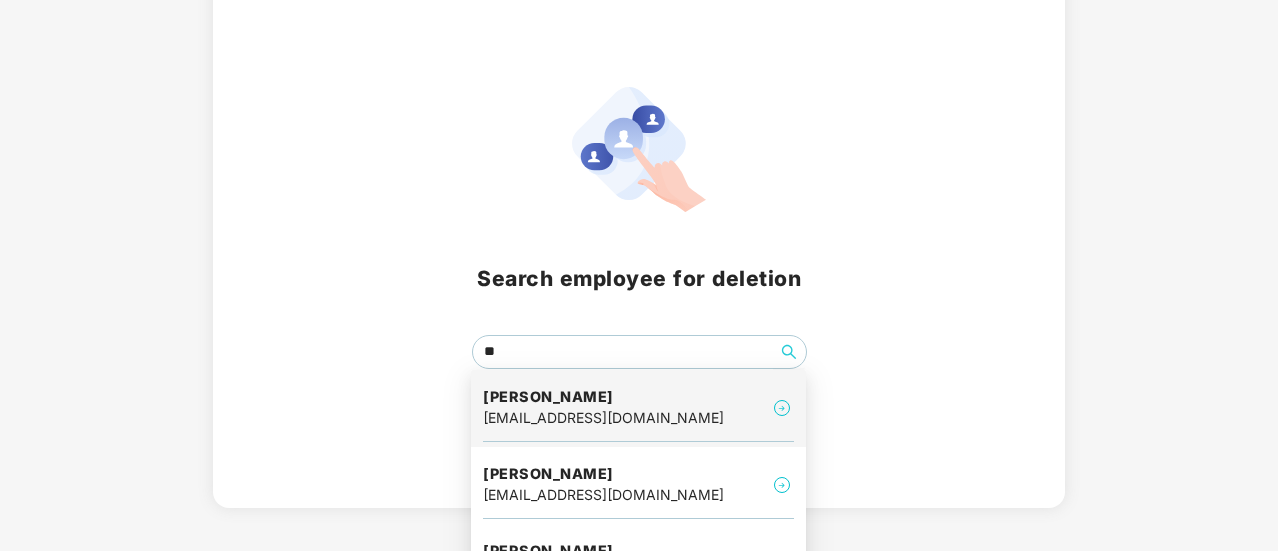 click on "Search employee for deletion **" at bounding box center [639, 228] 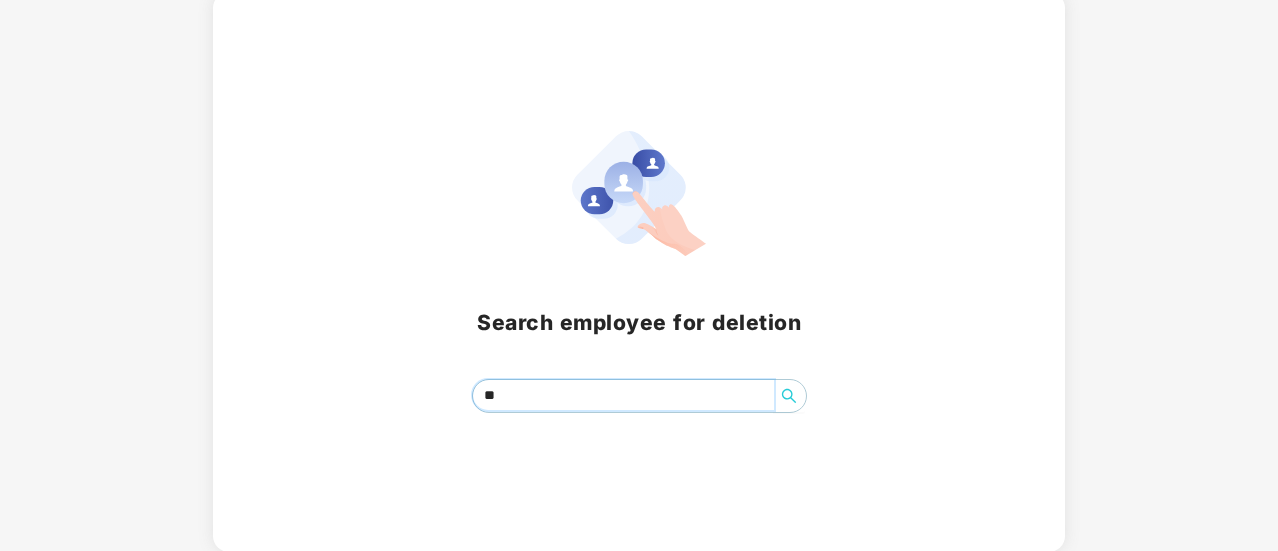 click on "**" at bounding box center (623, 395) 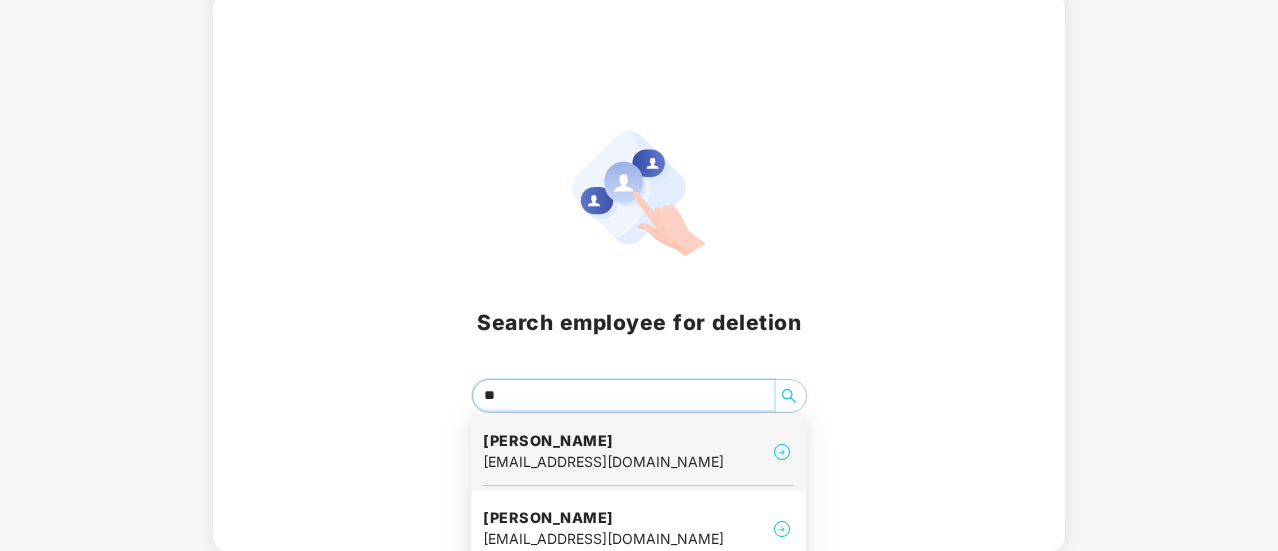 type on "*" 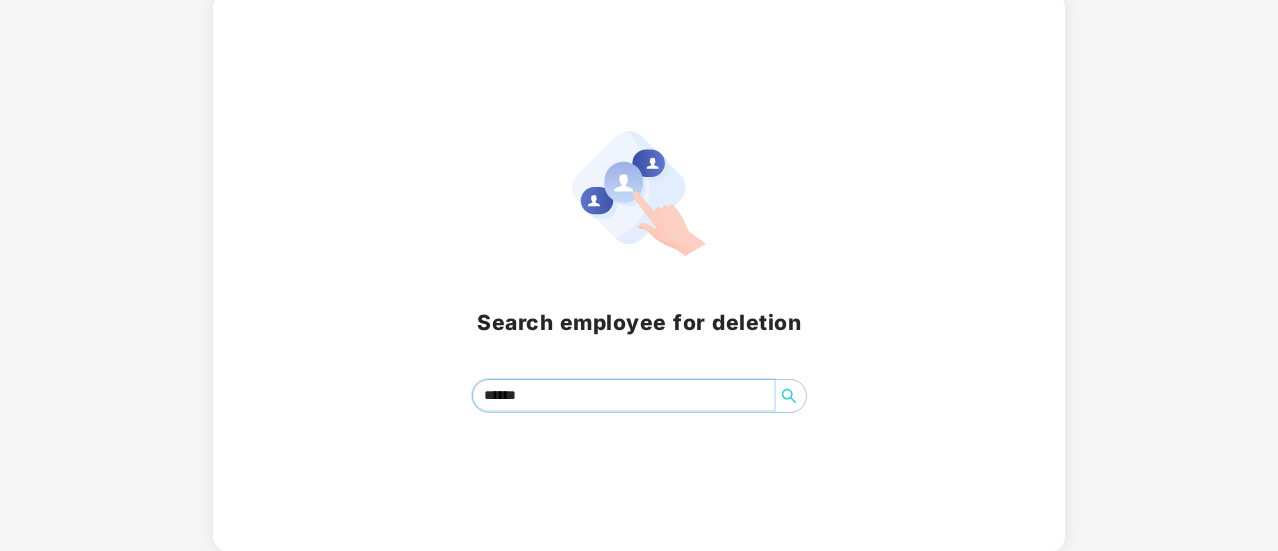 type on "******" 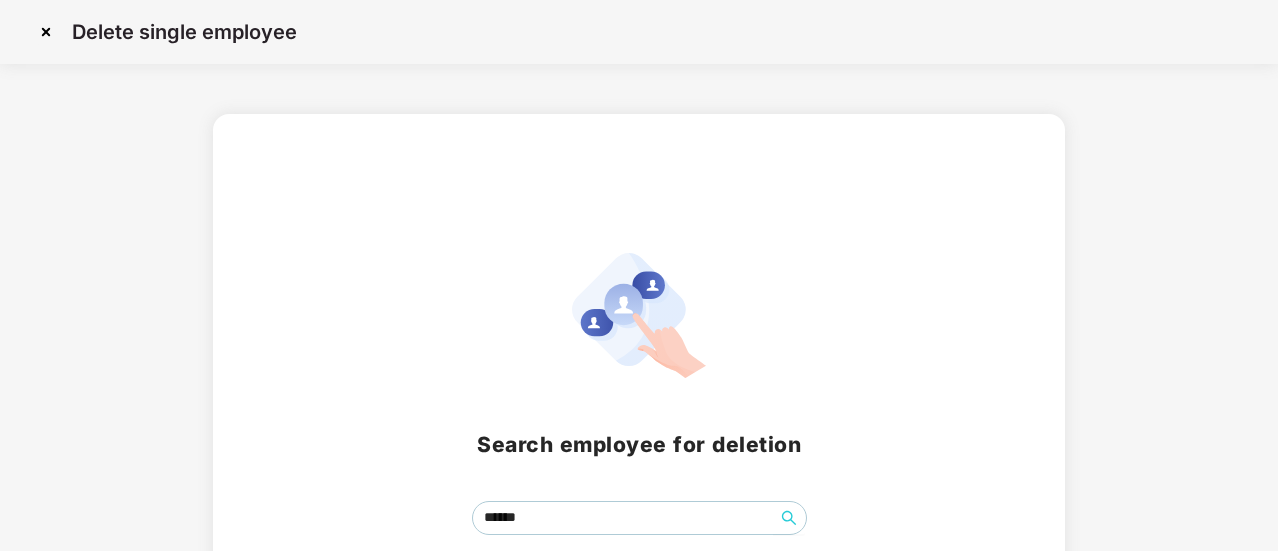 click at bounding box center (46, 32) 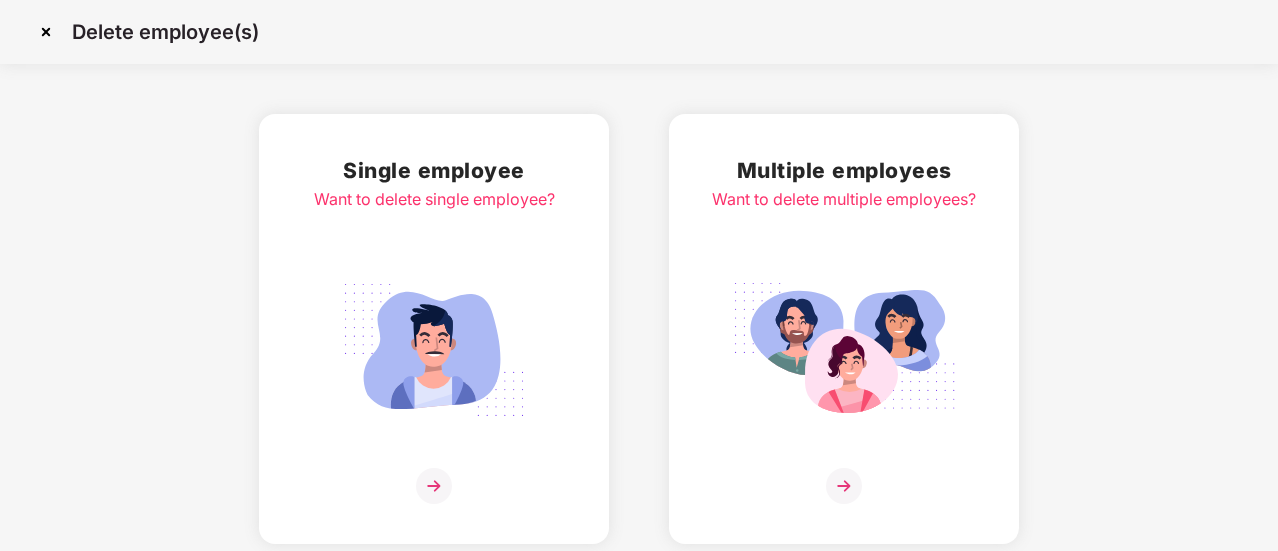 scroll, scrollTop: 0, scrollLeft: 0, axis: both 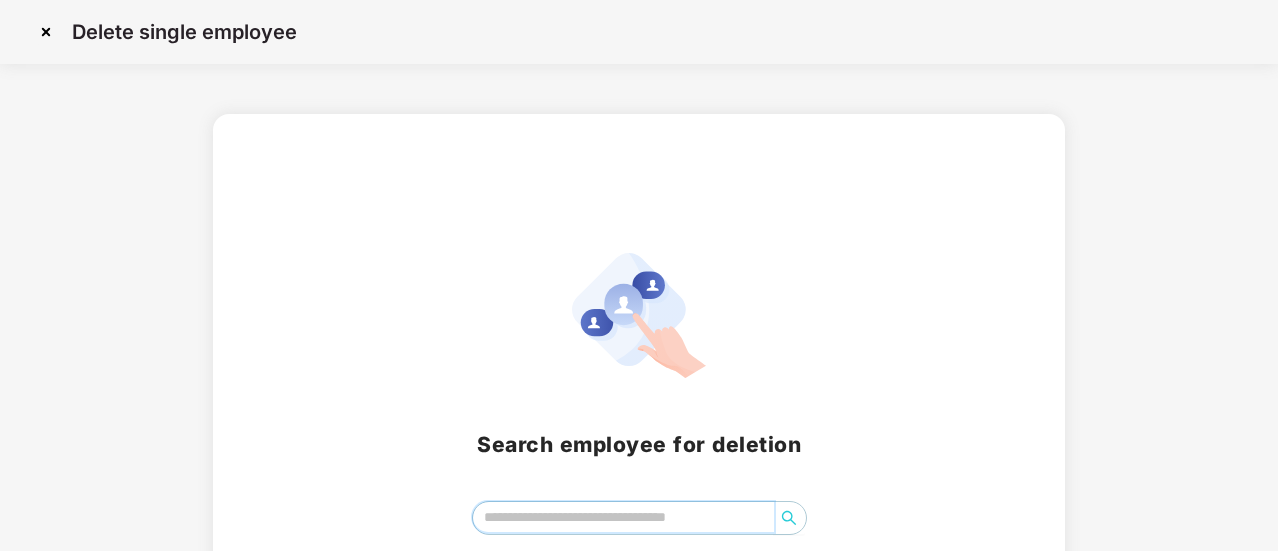 click at bounding box center (623, 517) 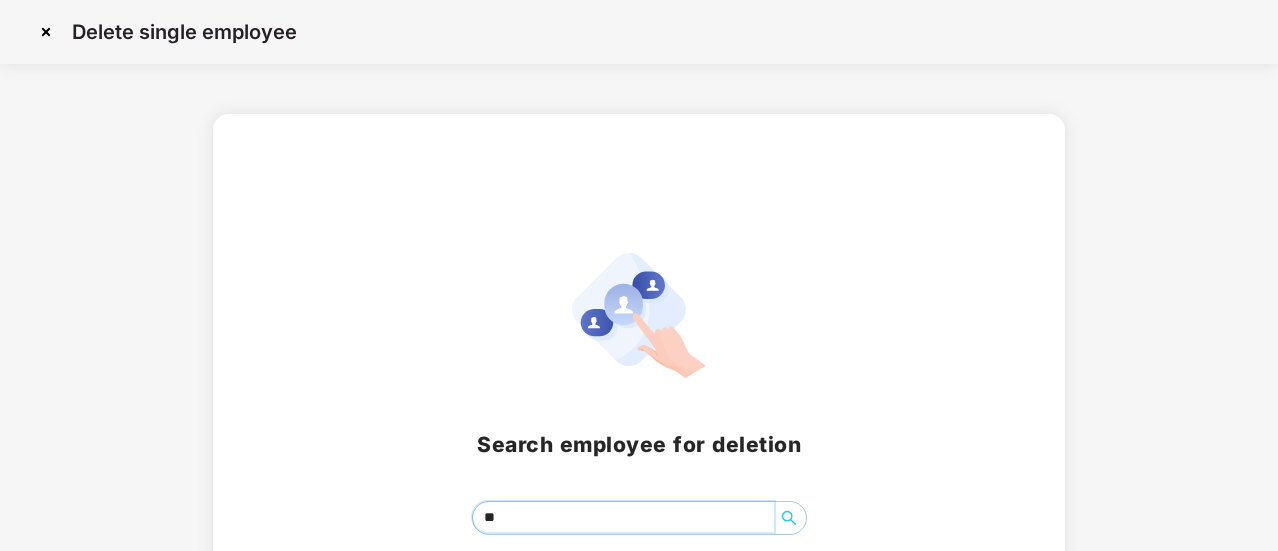 type on "*" 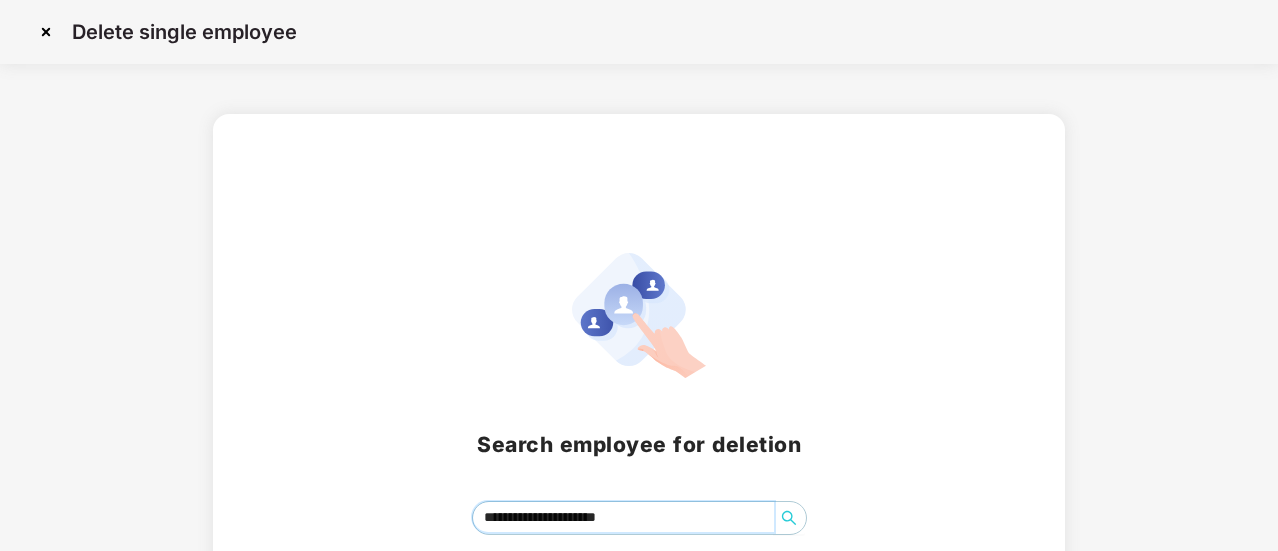 type on "**********" 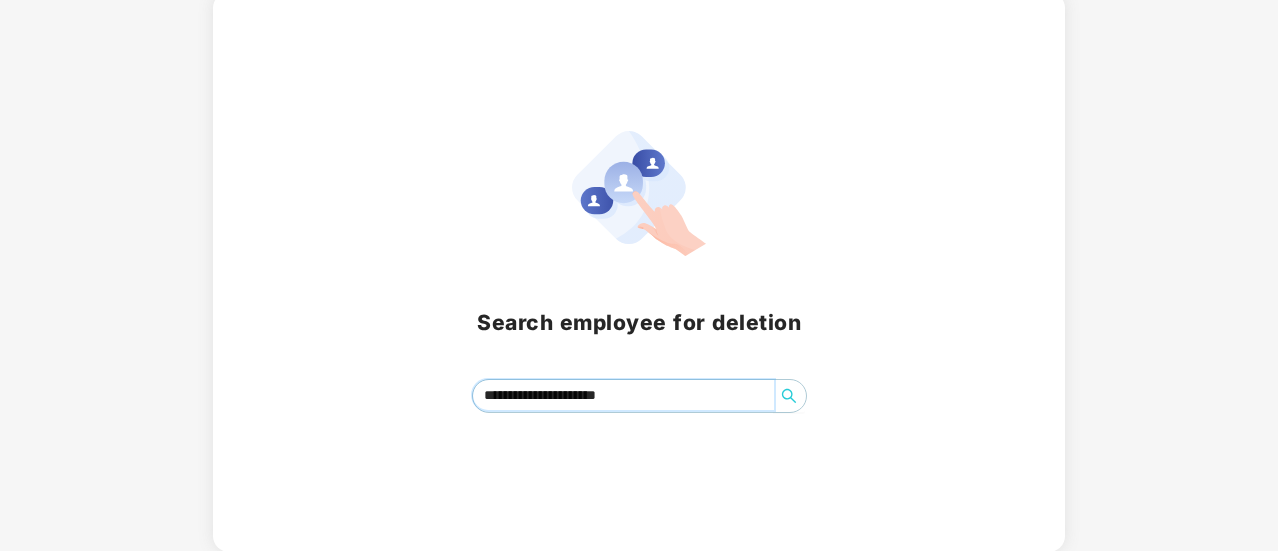 click at bounding box center [789, 396] 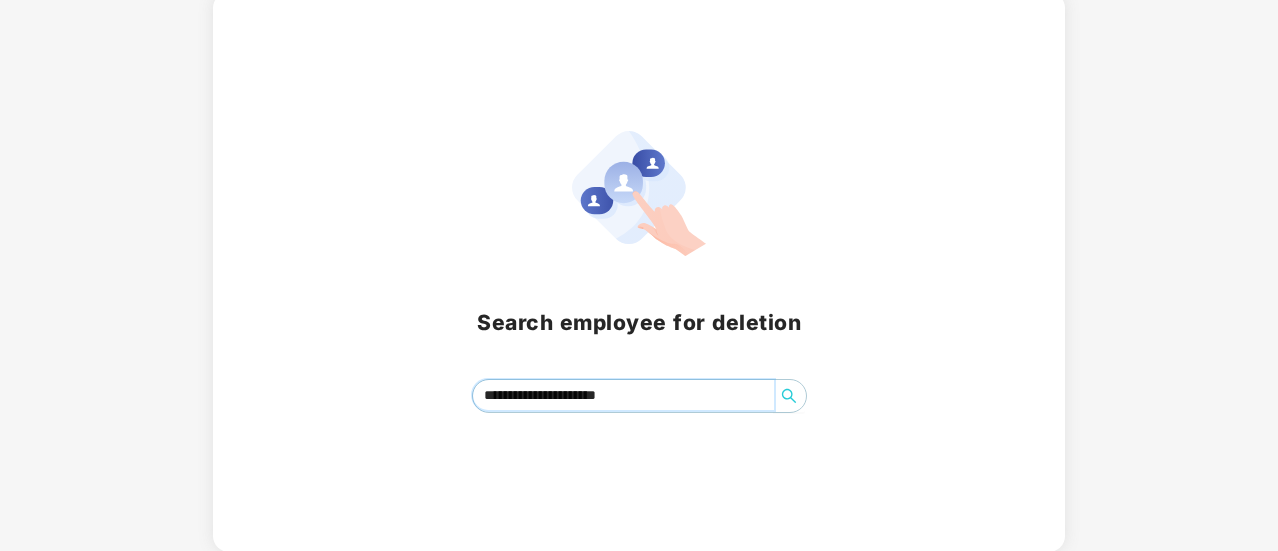 scroll, scrollTop: 0, scrollLeft: 0, axis: both 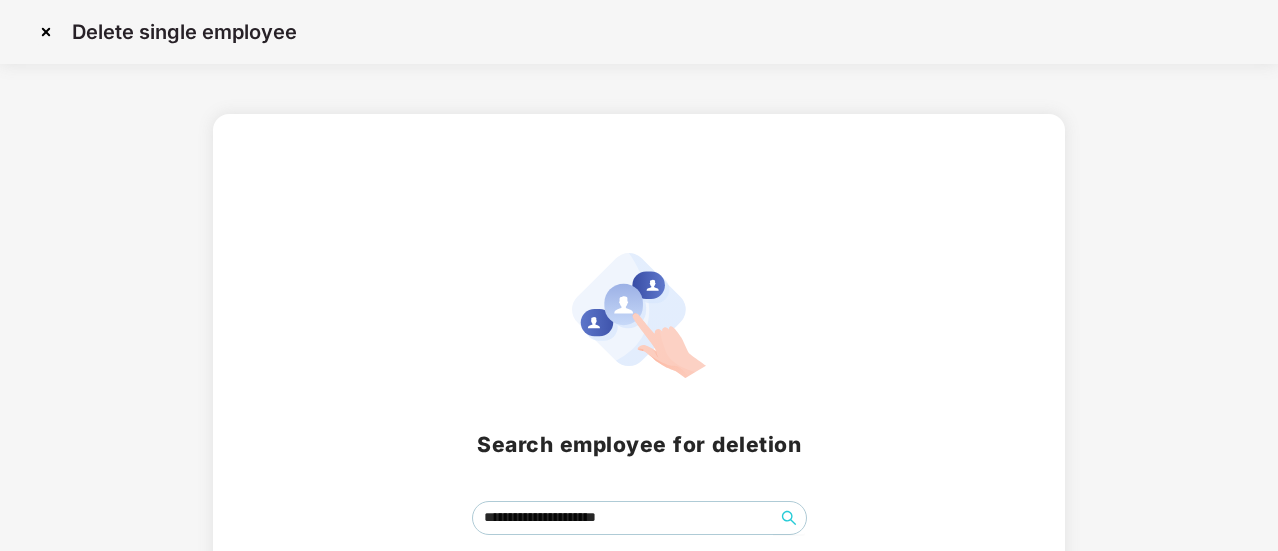 click at bounding box center [46, 32] 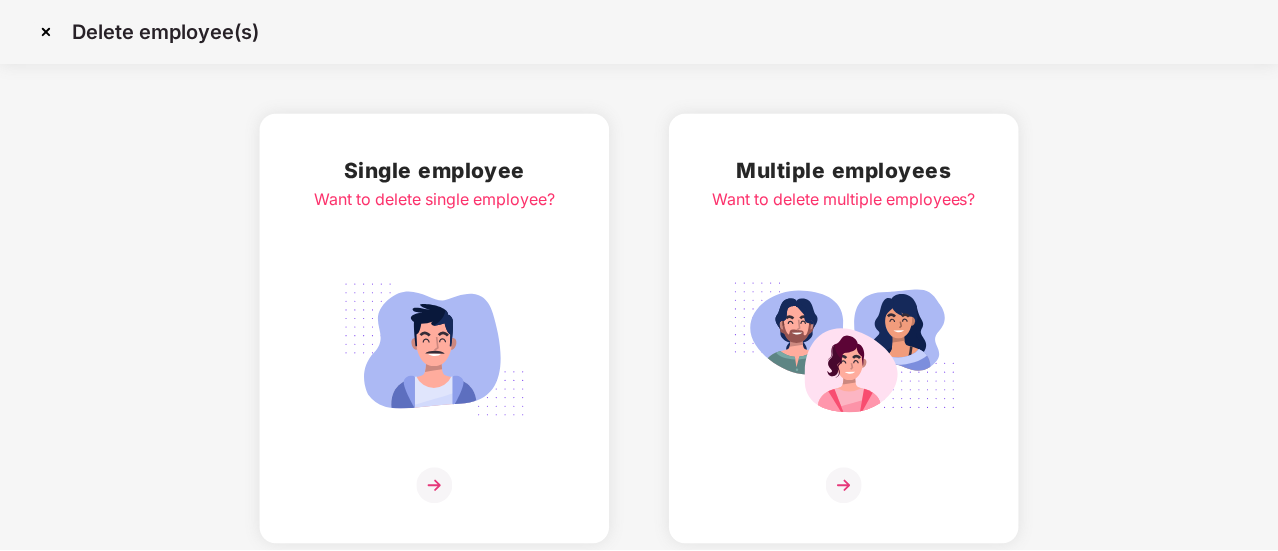 scroll, scrollTop: 0, scrollLeft: 0, axis: both 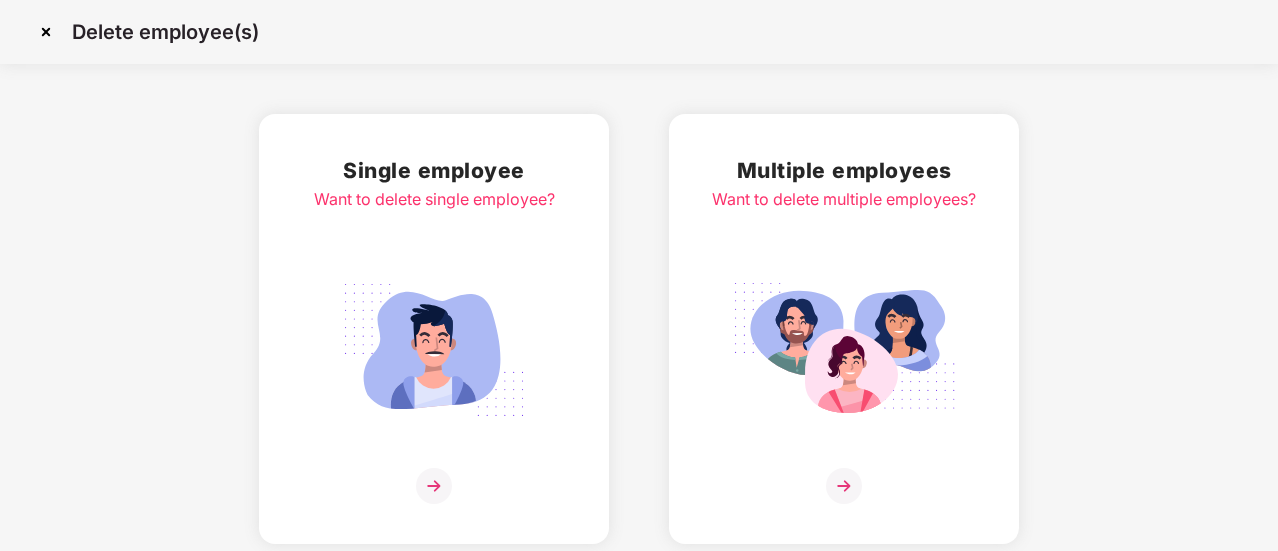 click at bounding box center (46, 32) 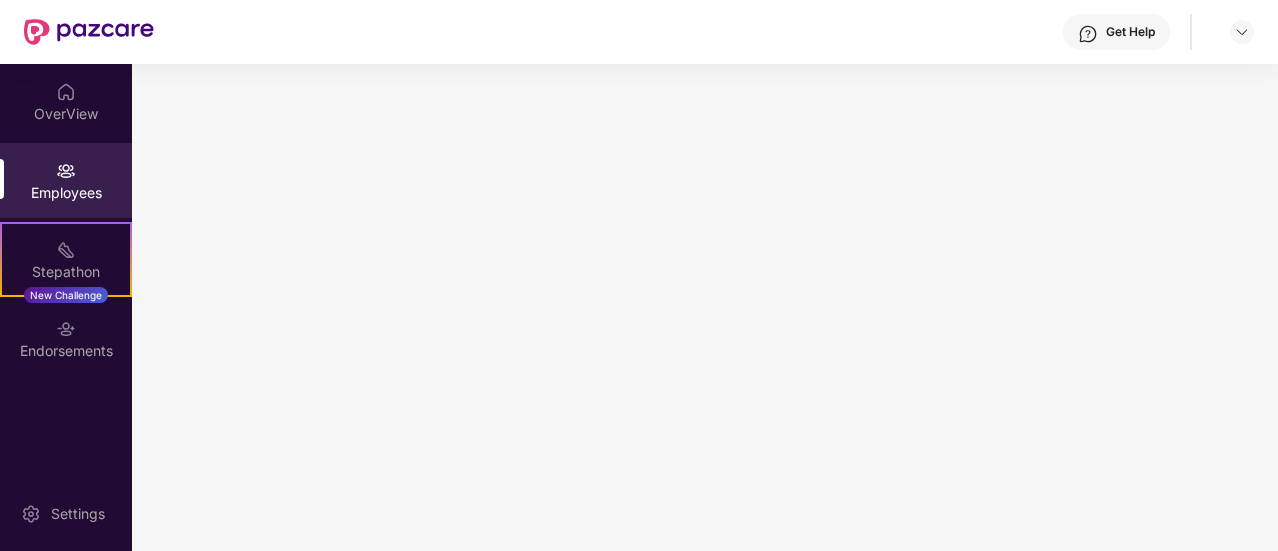 scroll, scrollTop: 0, scrollLeft: 0, axis: both 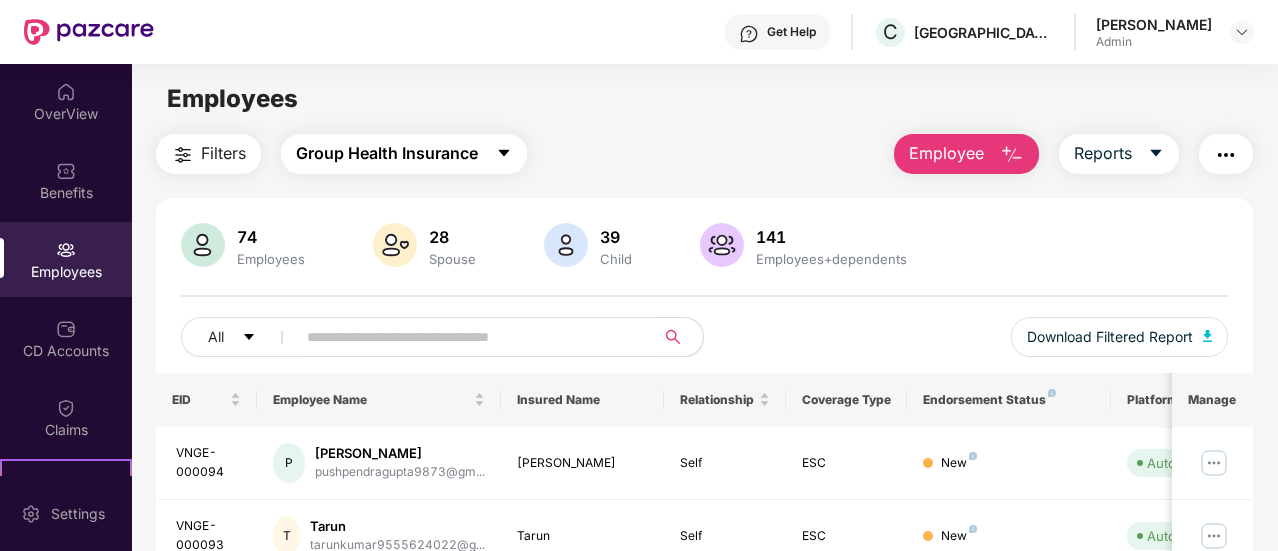 click on "Group Health Insurance" at bounding box center [387, 153] 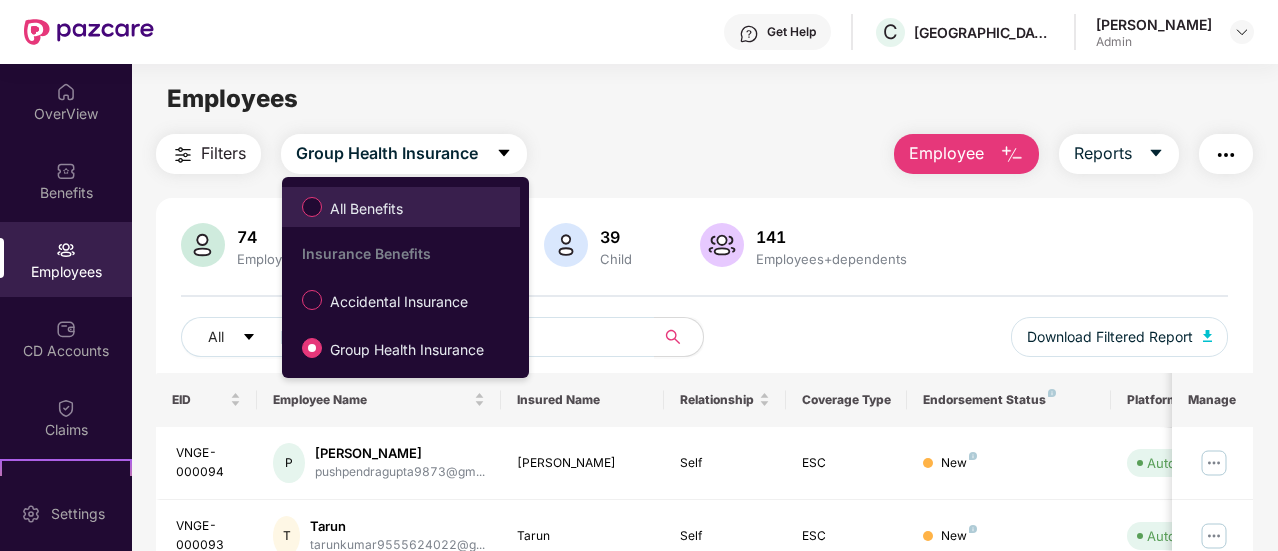 click on "All Benefits" at bounding box center (401, 207) 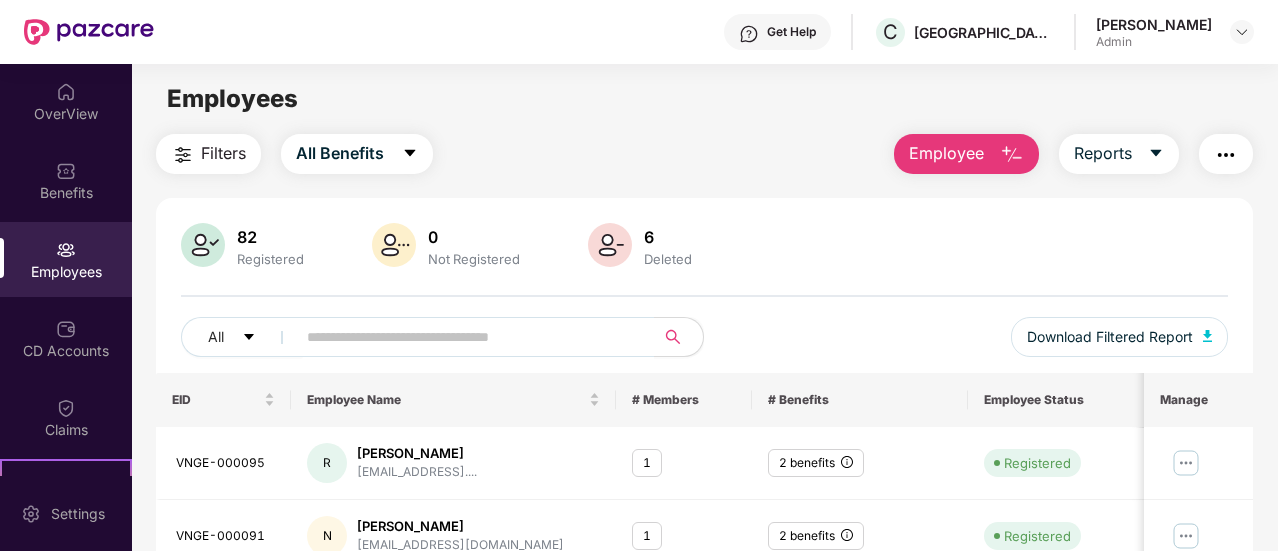 click on "Employee" at bounding box center (966, 154) 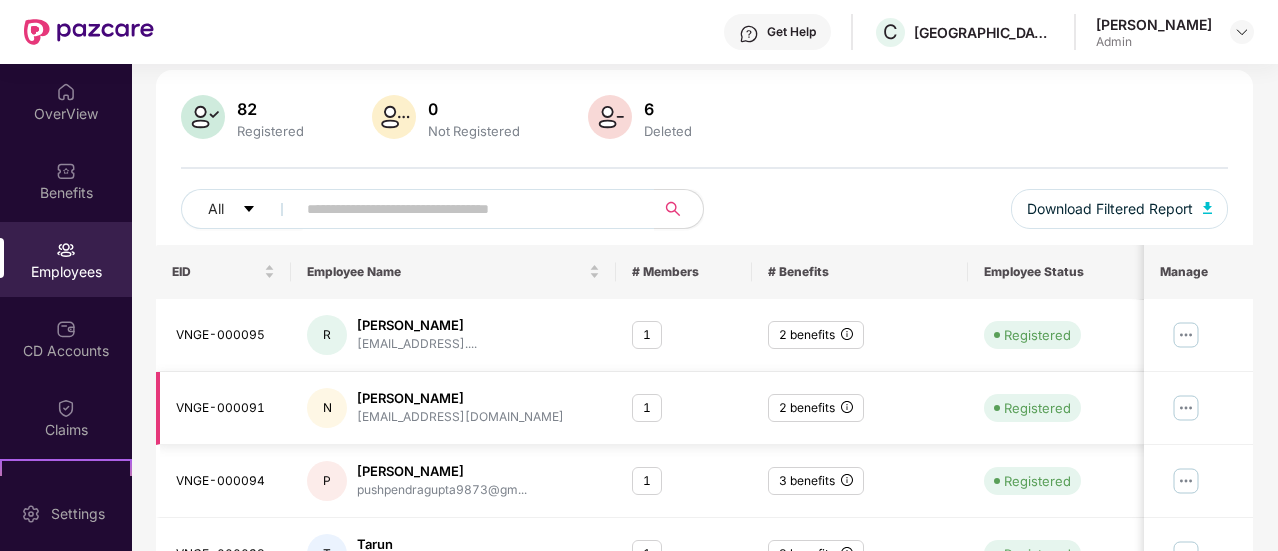 scroll, scrollTop: 108, scrollLeft: 0, axis: vertical 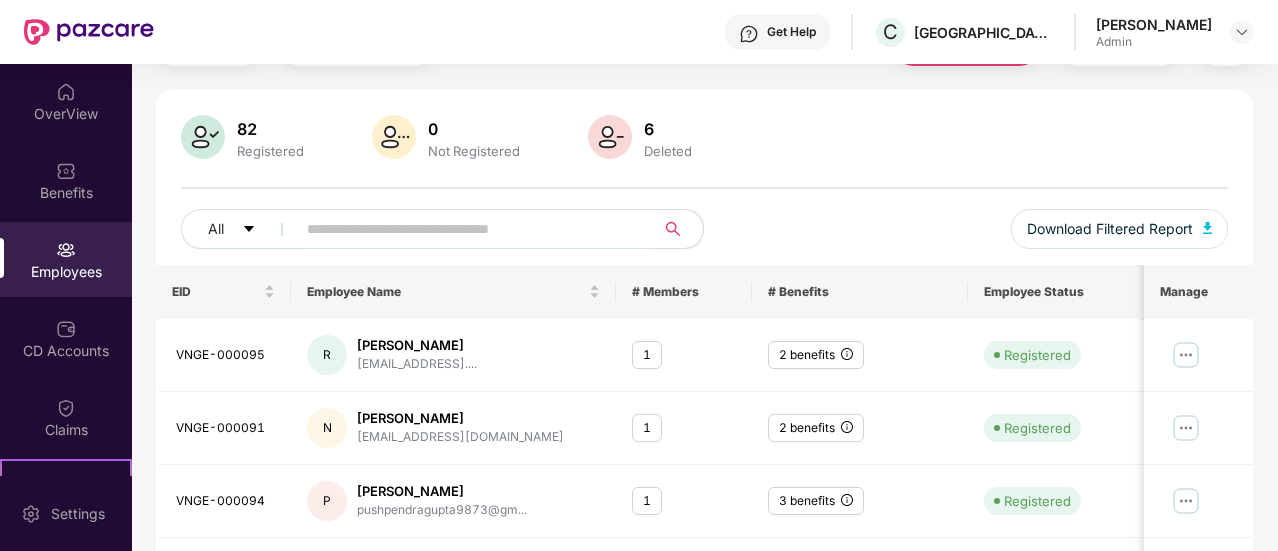 click at bounding box center (467, 229) 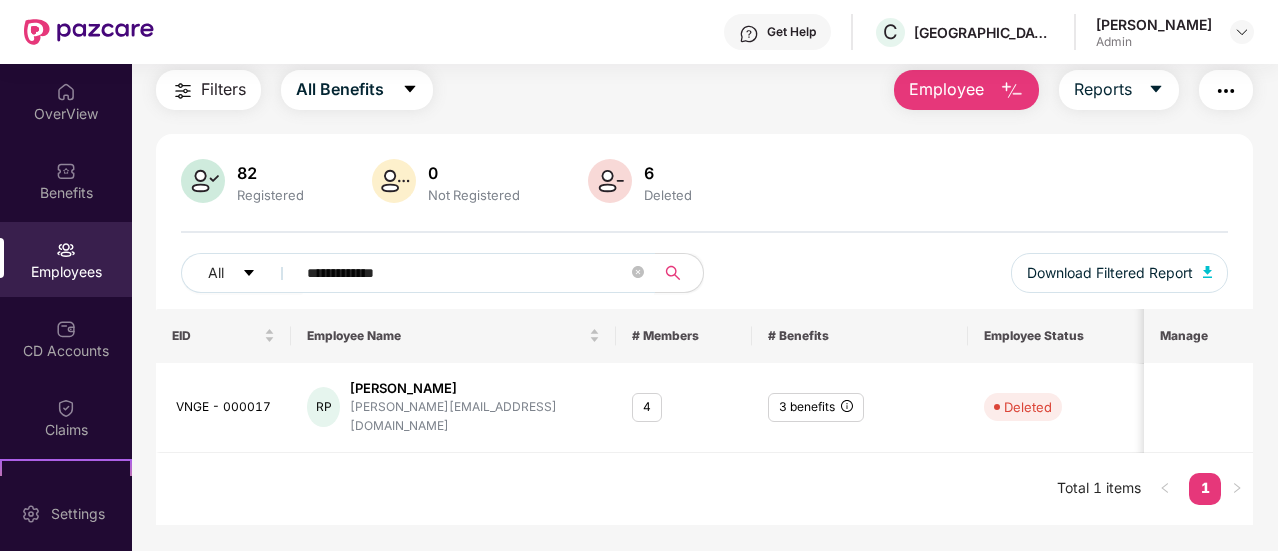 scroll, scrollTop: 64, scrollLeft: 0, axis: vertical 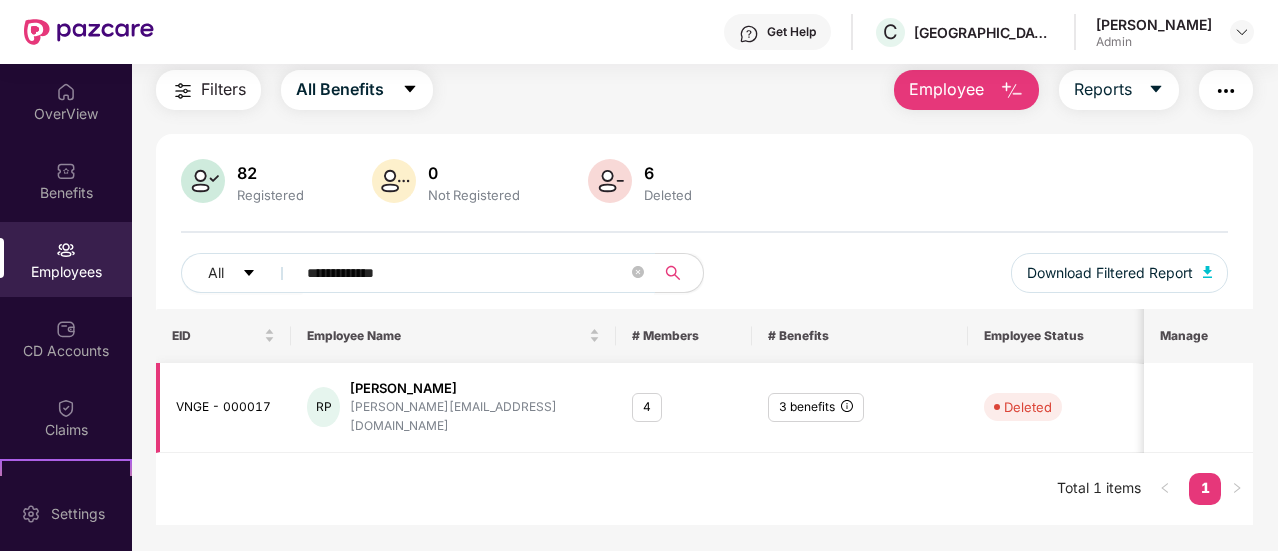 type on "**********" 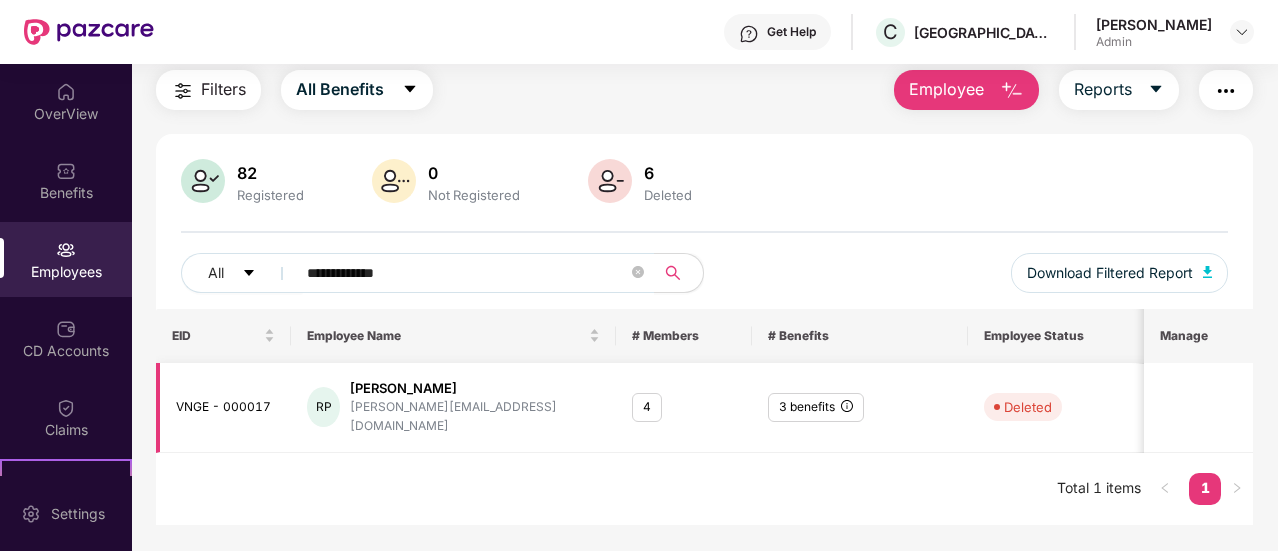 click on "3 benefits" at bounding box center [816, 407] 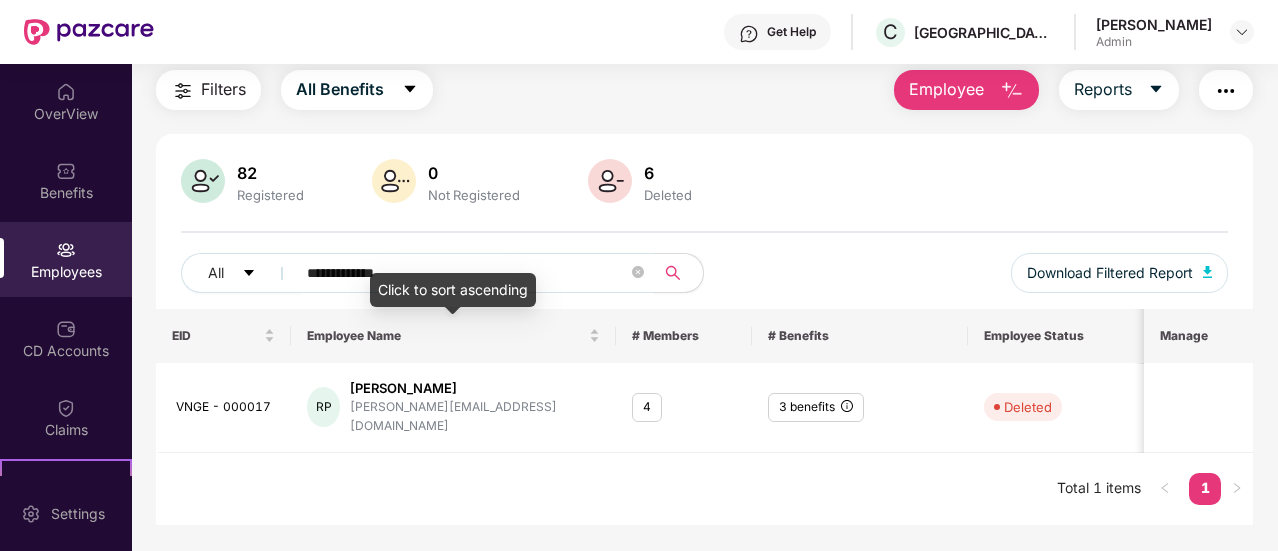 click on "Click to sort ascending" at bounding box center (453, 290) 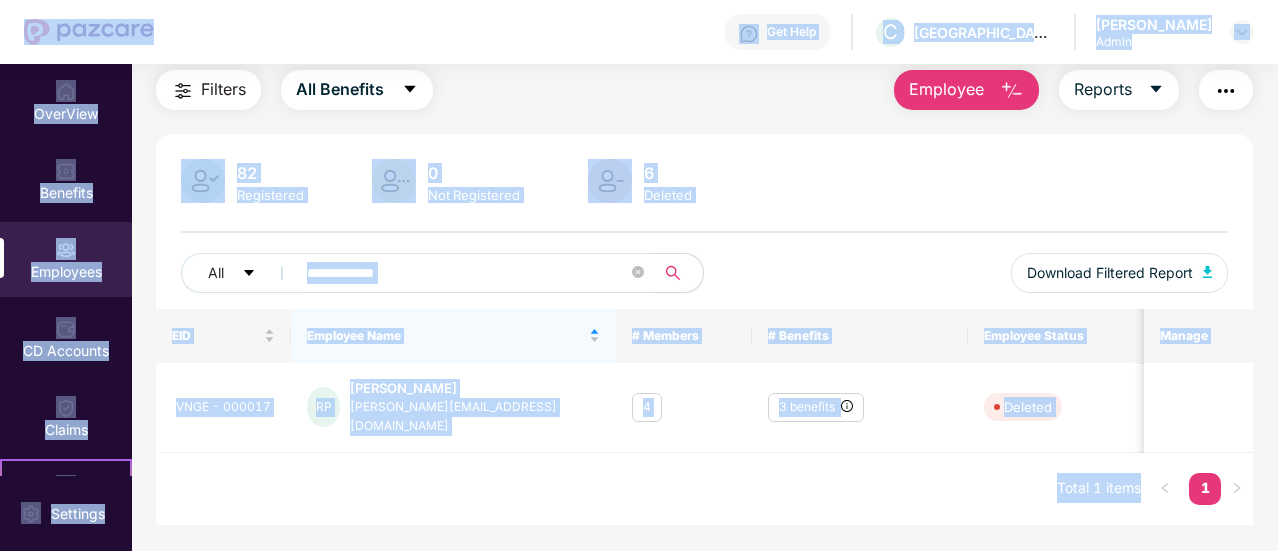 click on "**********" at bounding box center [469, 273] 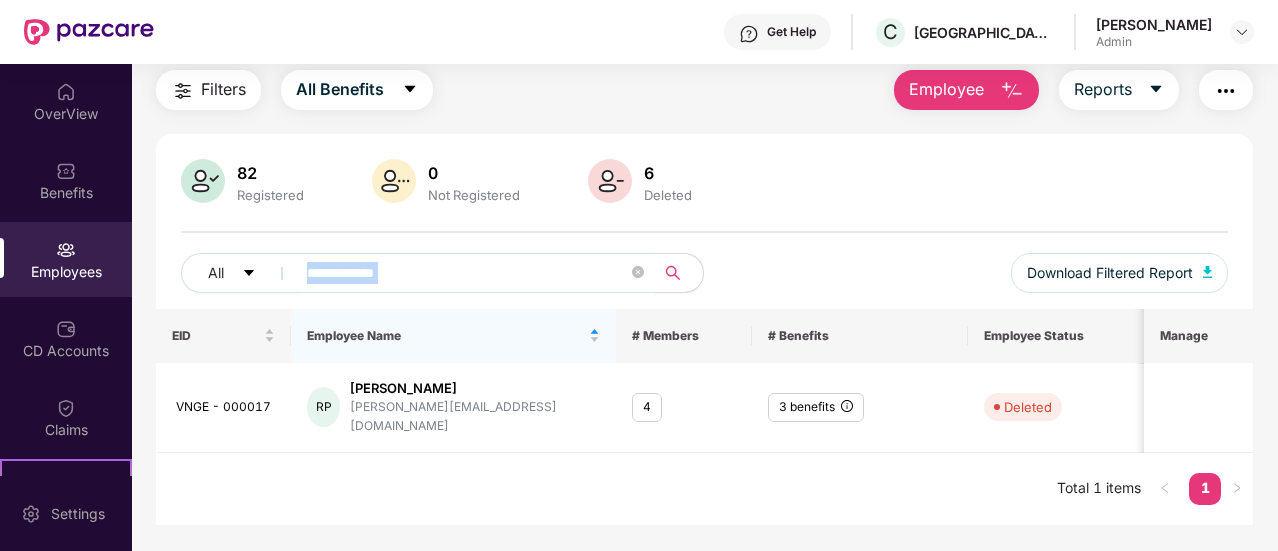 click on "**********" at bounding box center (469, 273) 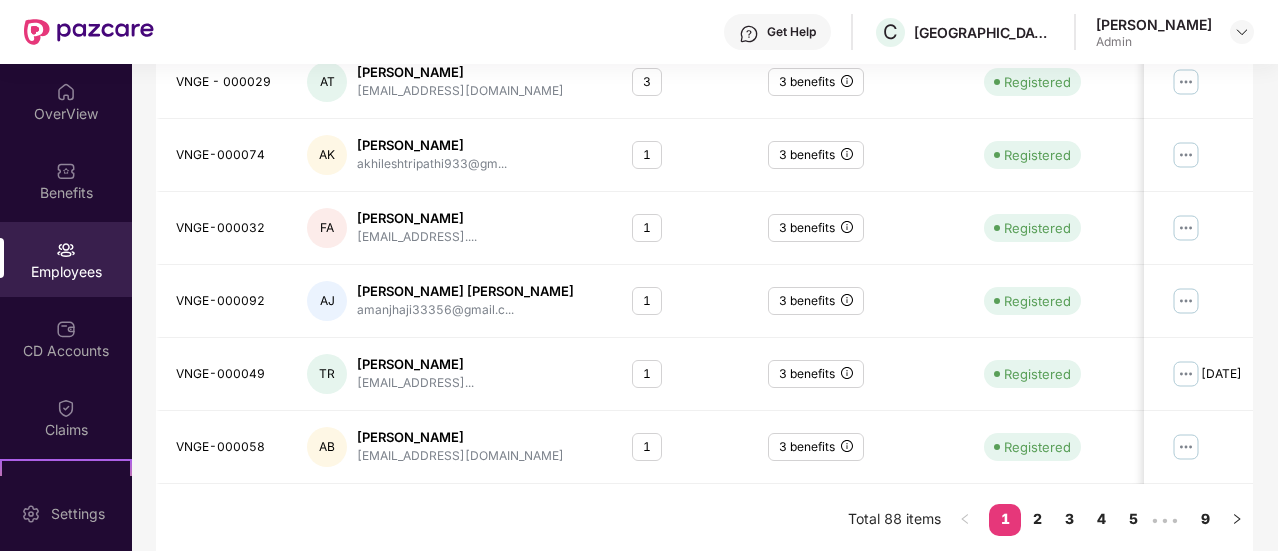 scroll, scrollTop: 0, scrollLeft: 0, axis: both 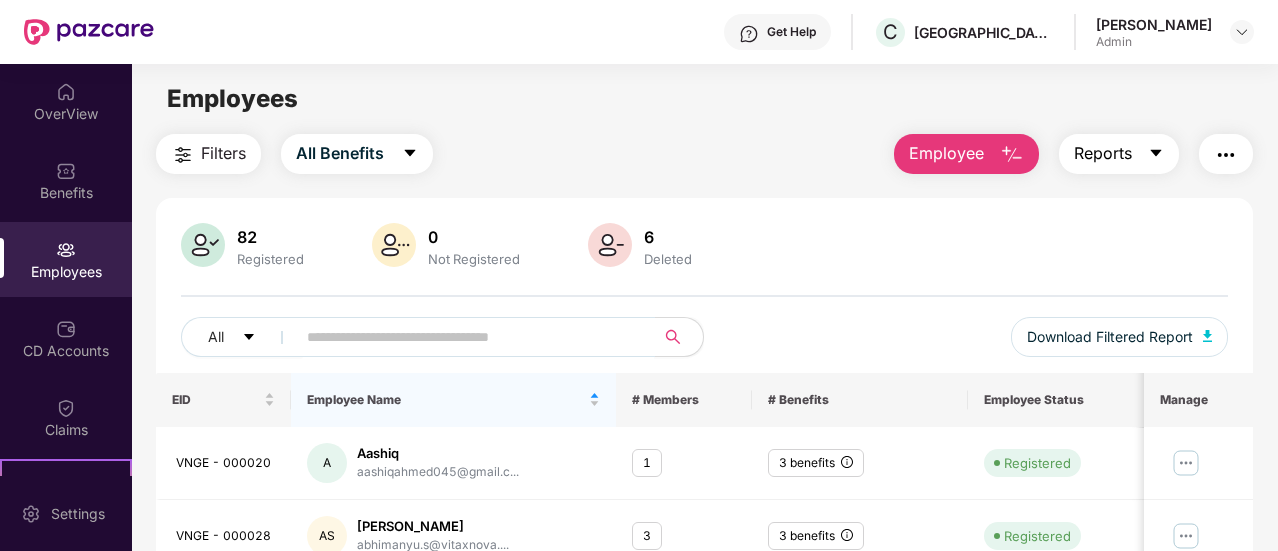 type 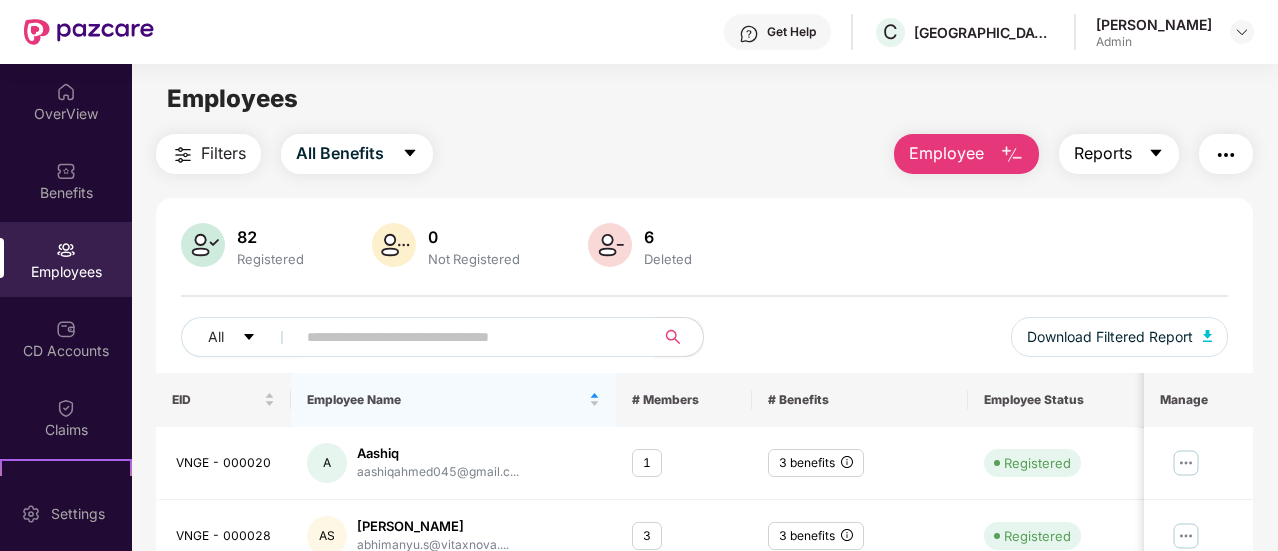 click on "Reports" at bounding box center (1119, 154) 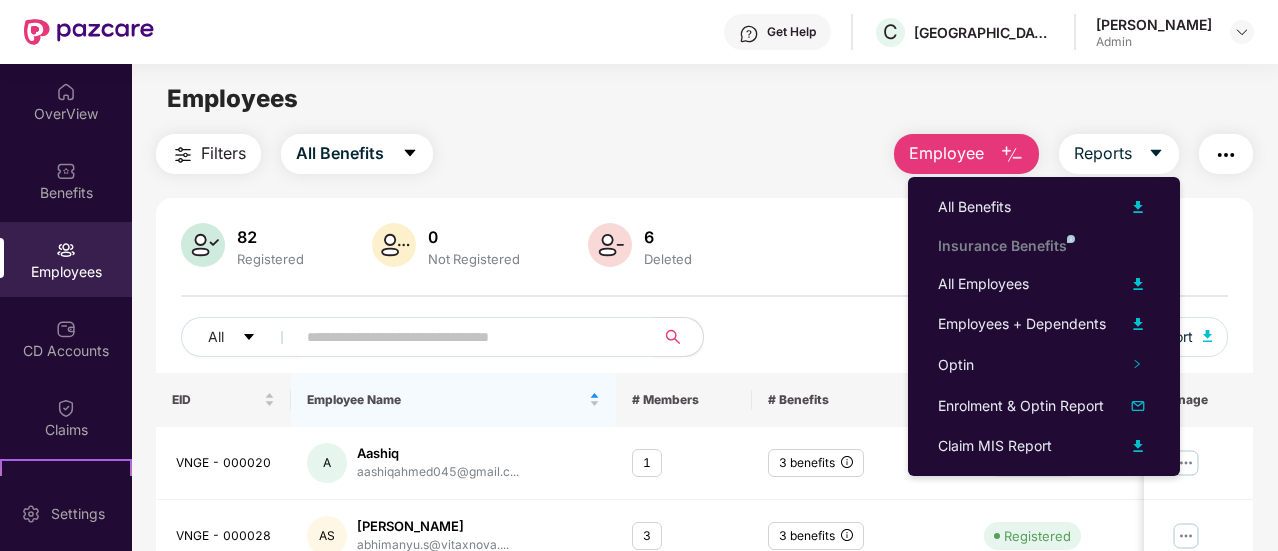 click on "Employees" at bounding box center (704, 99) 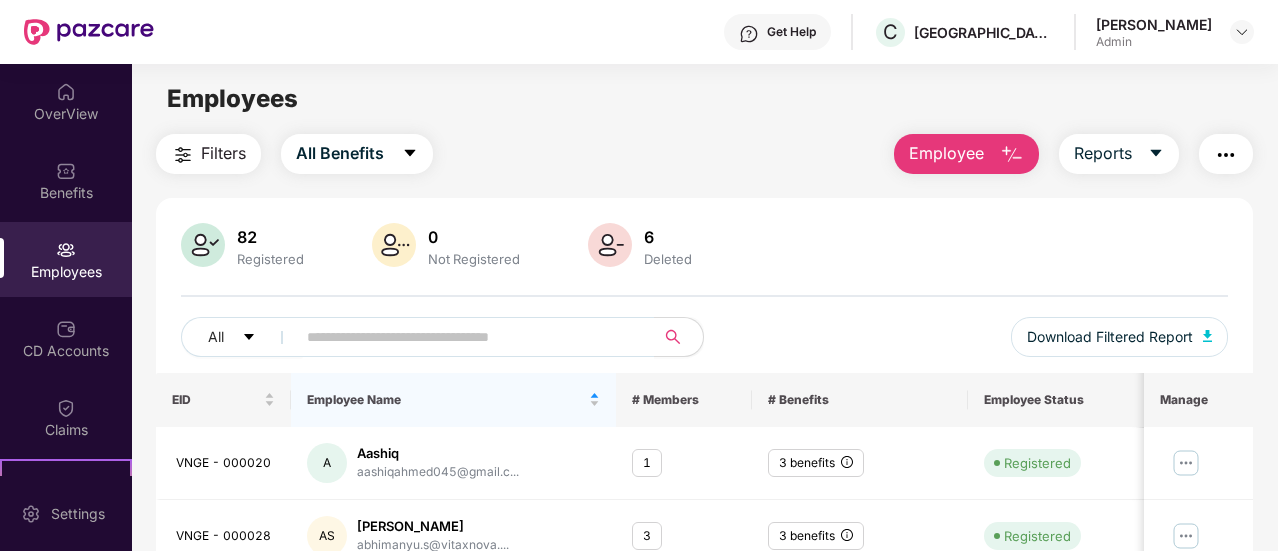 click at bounding box center [1226, 154] 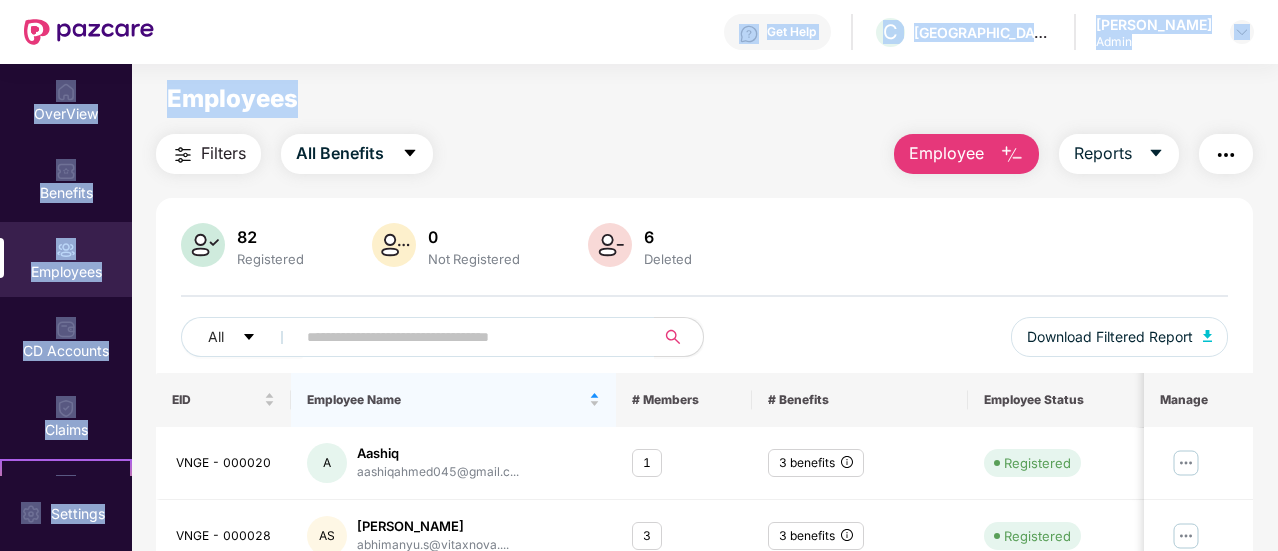 drag, startPoint x: 1204, startPoint y: 107, endPoint x: 668, endPoint y: -121, distance: 582.4775 